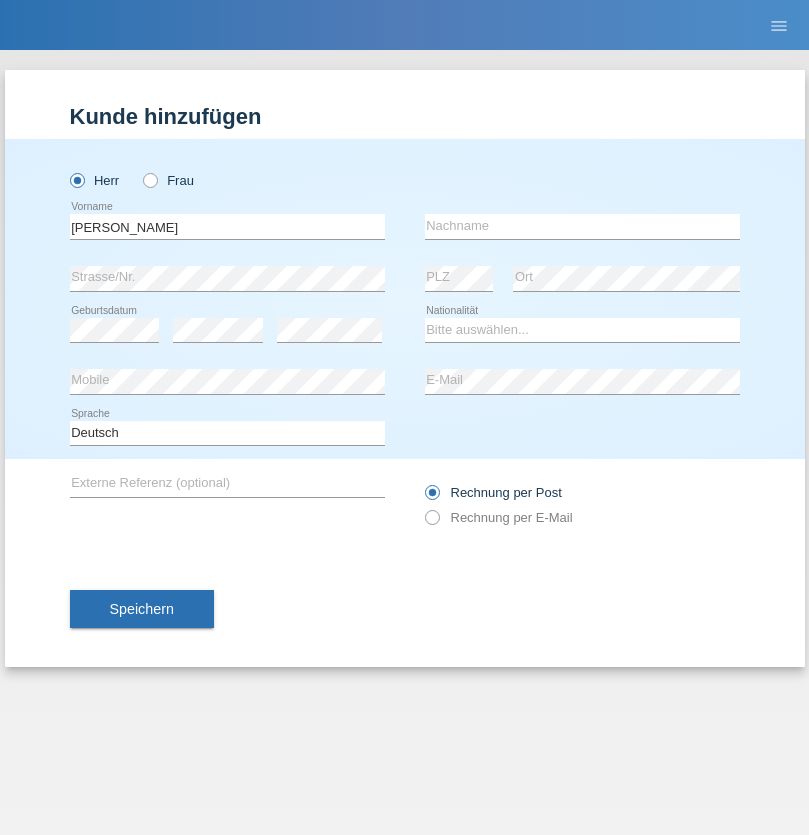scroll, scrollTop: 0, scrollLeft: 0, axis: both 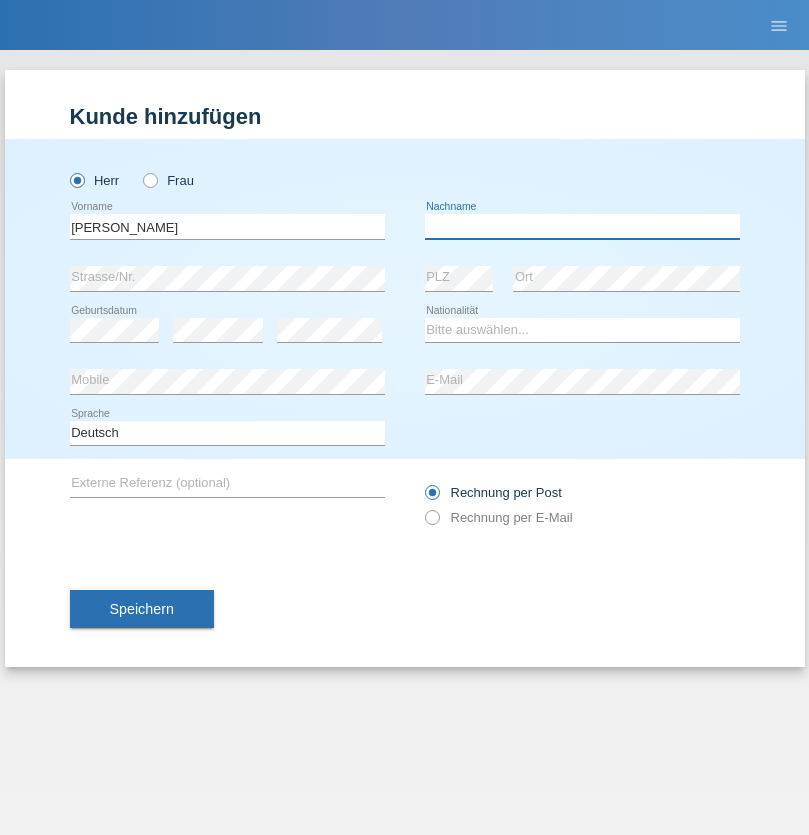 click at bounding box center [582, 226] 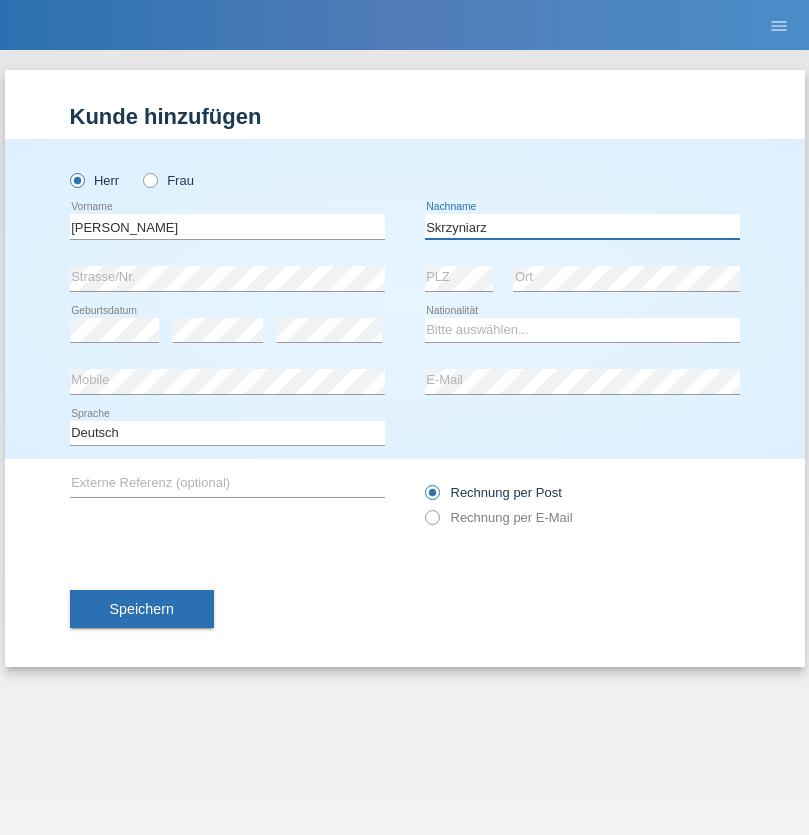 type on "Skrzyniarz" 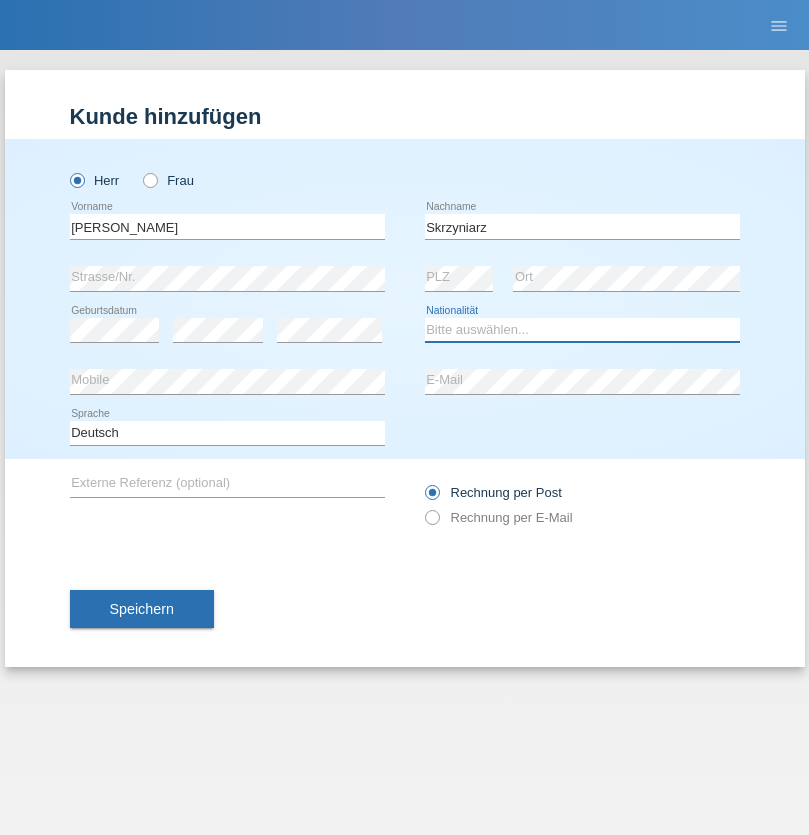select on "PL" 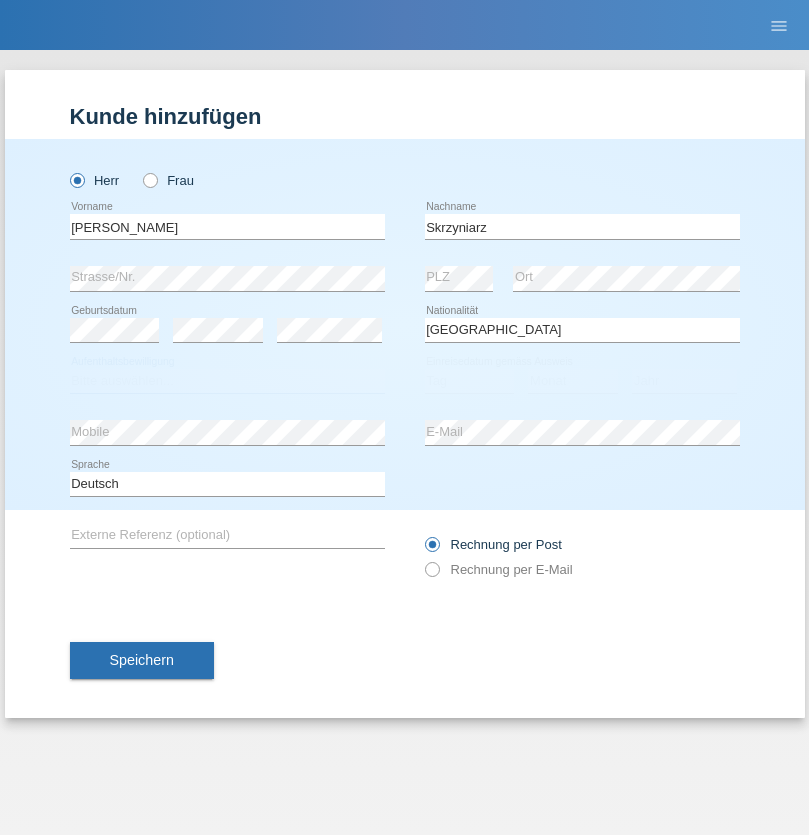 select on "C" 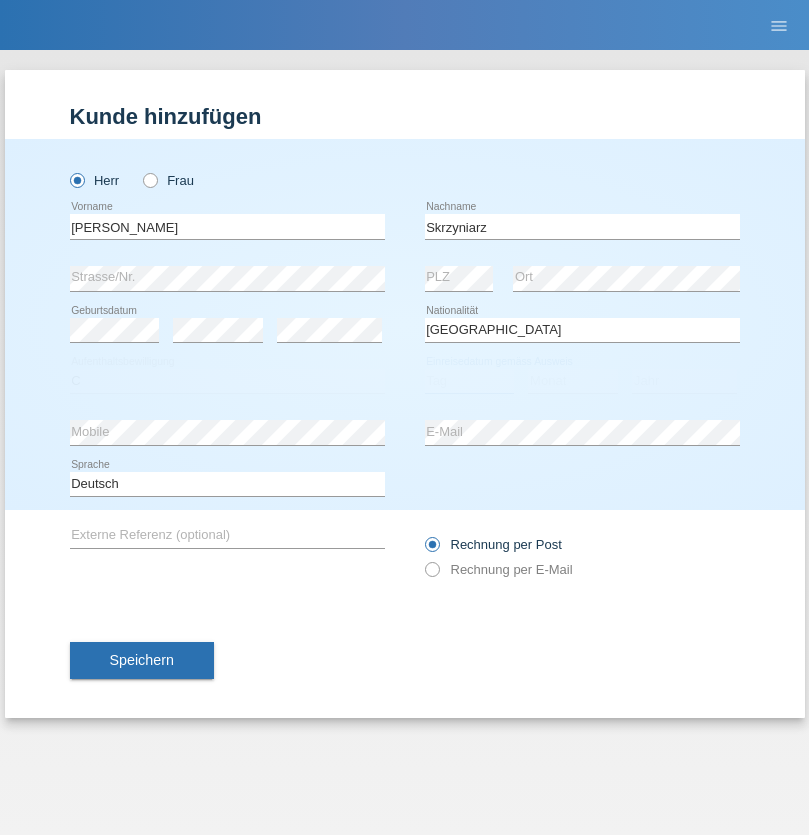 select on "10" 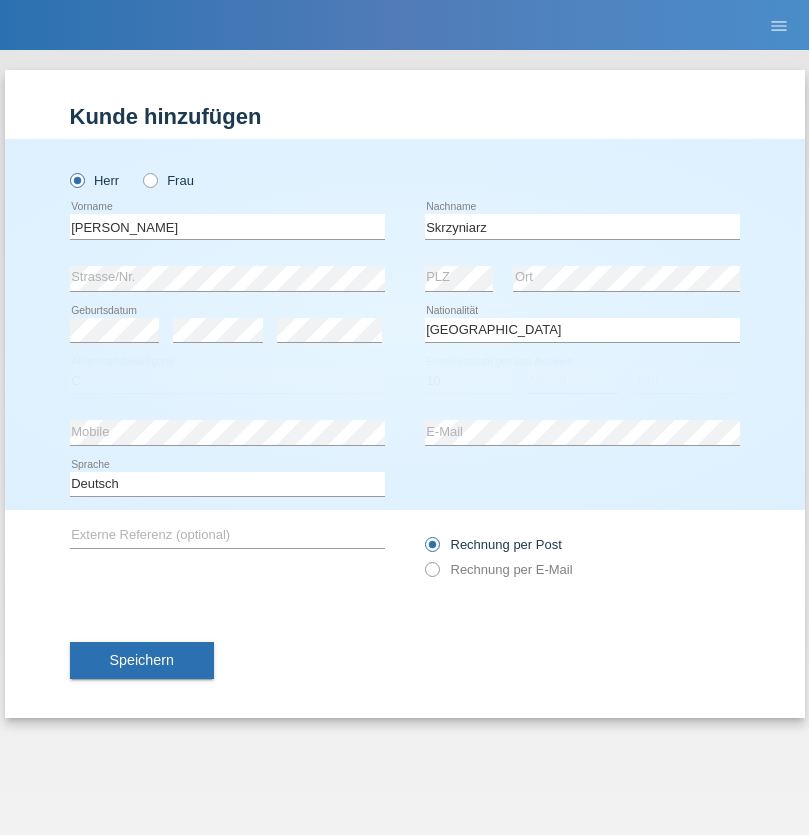 select on "05" 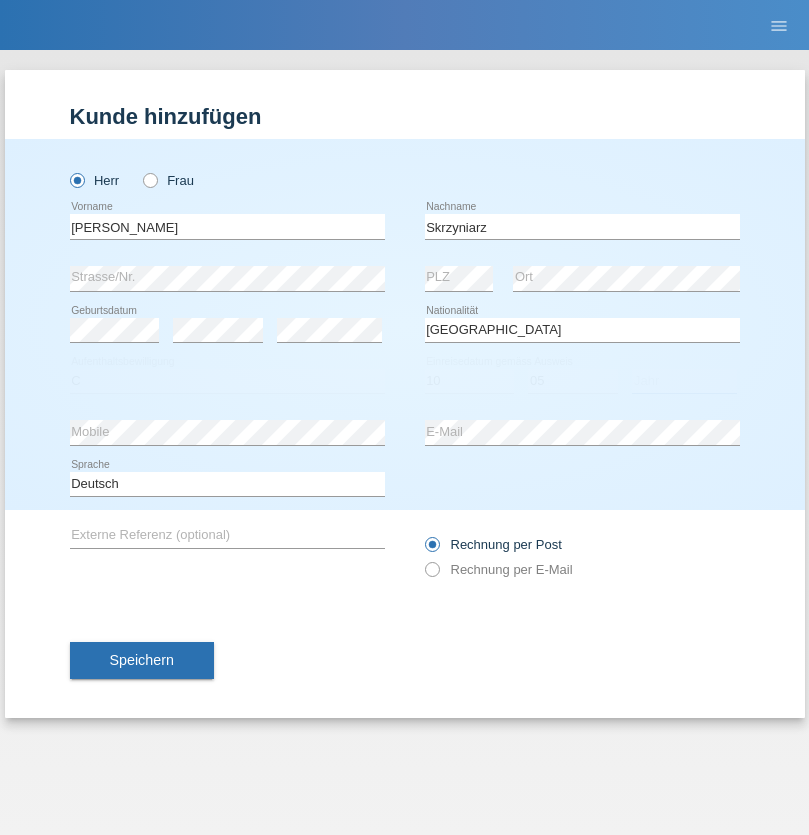 select on "1985" 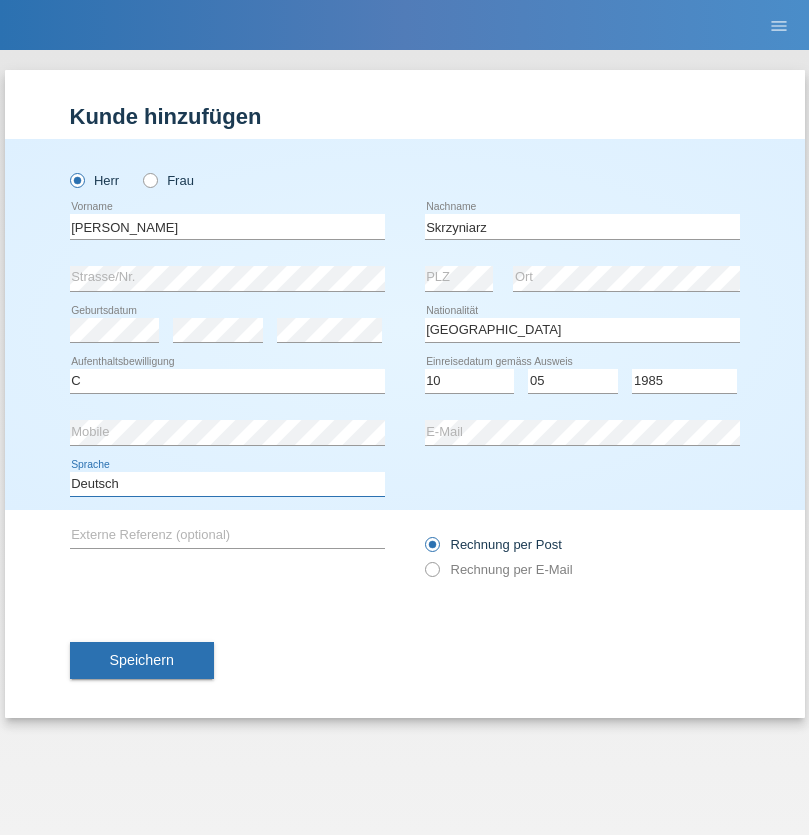 select on "en" 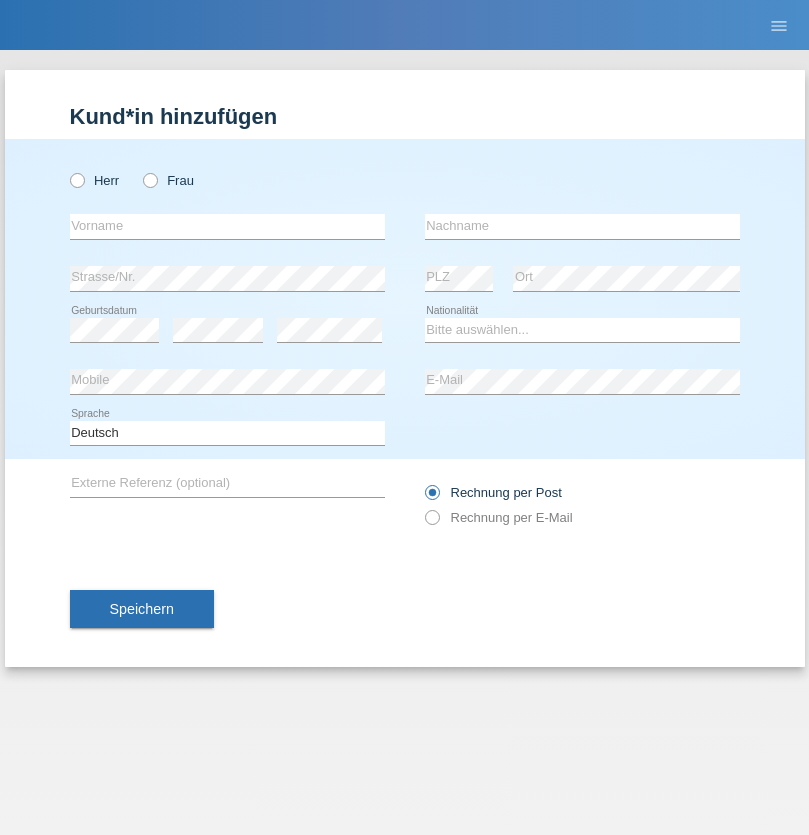 scroll, scrollTop: 0, scrollLeft: 0, axis: both 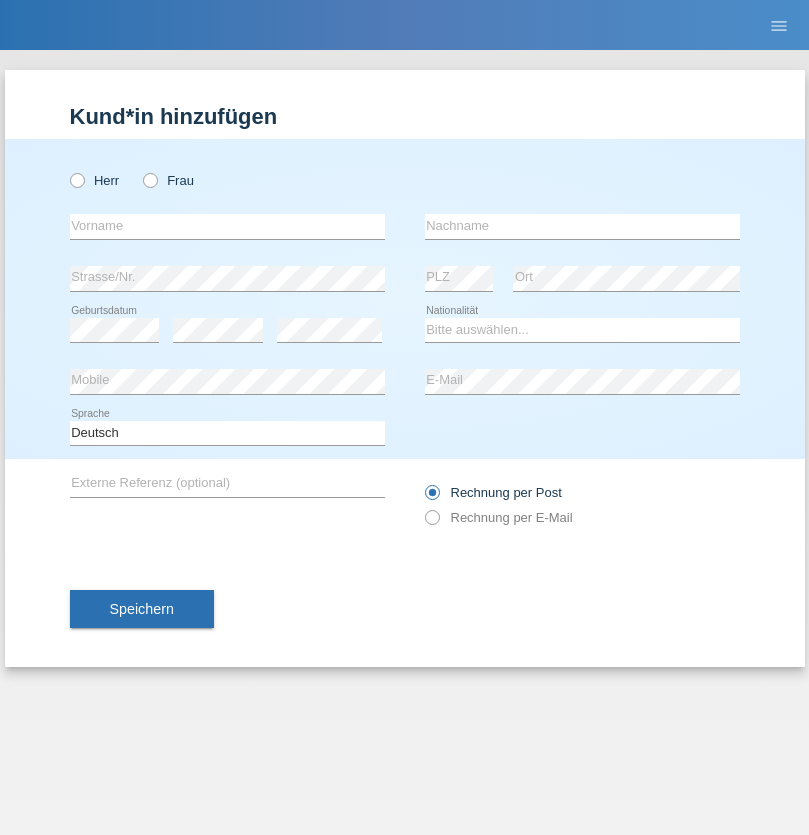 radio on "true" 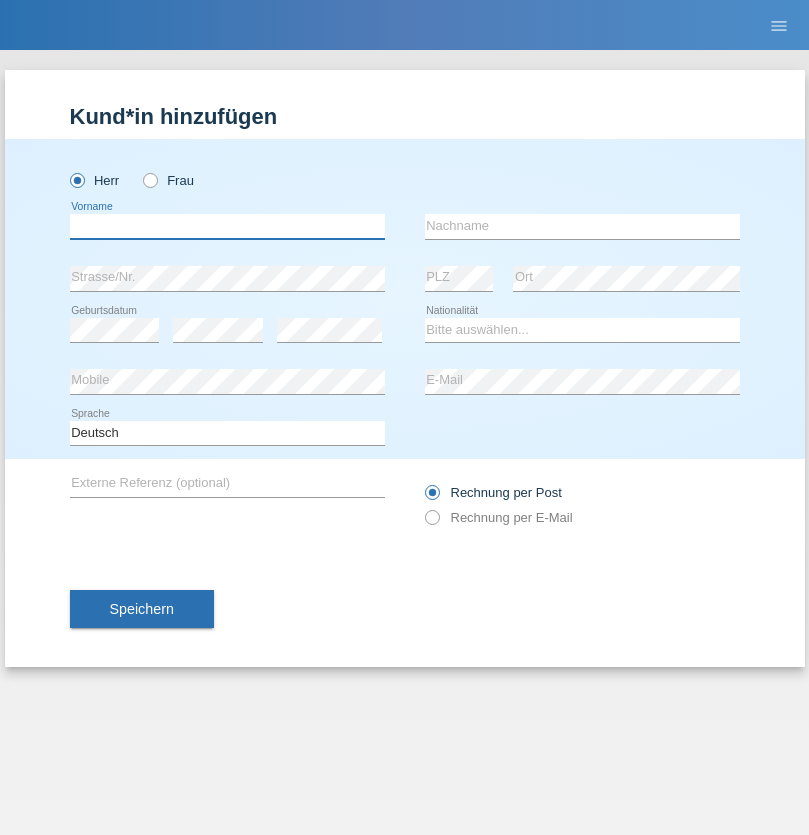 click at bounding box center (227, 226) 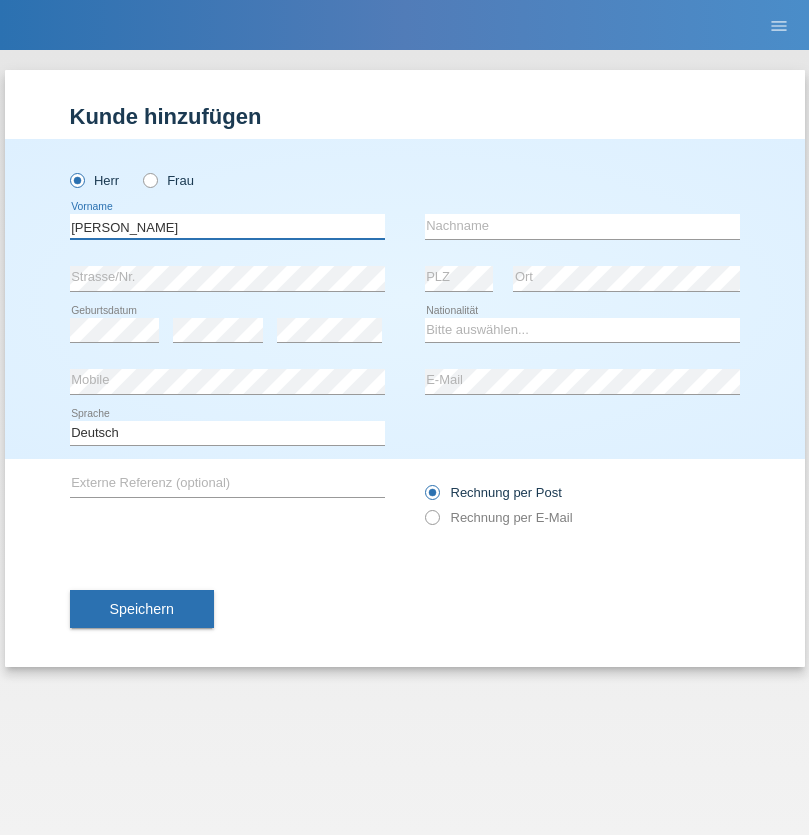 type on "Artur" 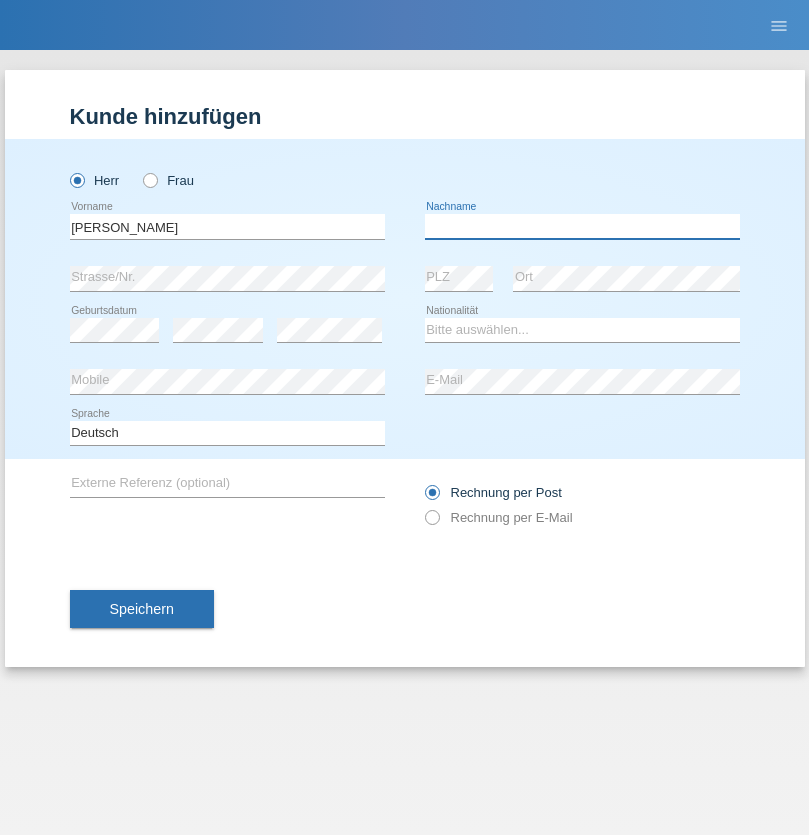 click at bounding box center [582, 226] 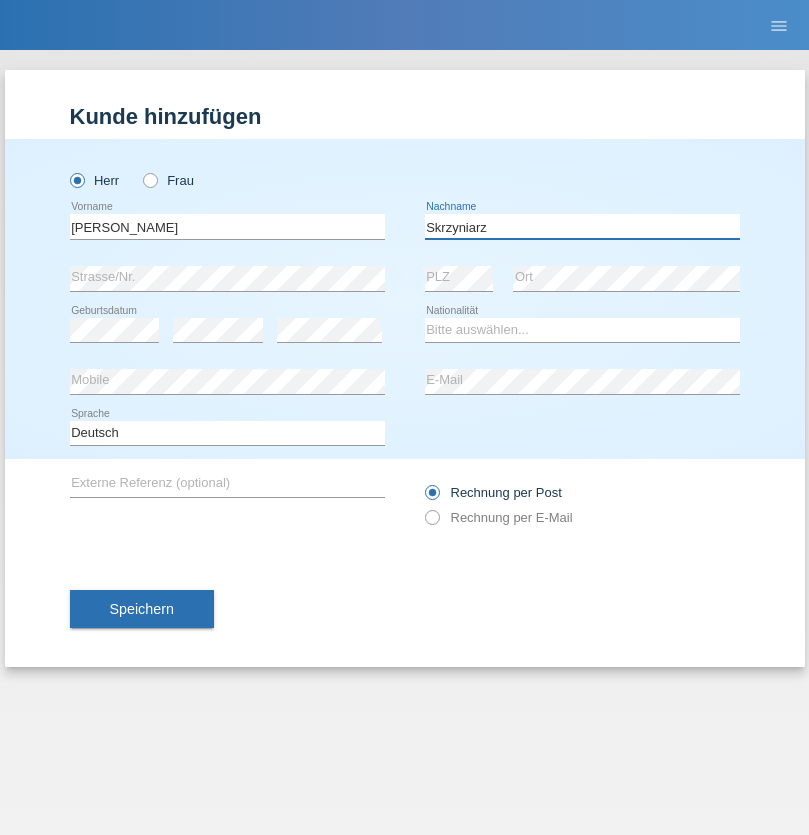 type on "Skrzyniarz" 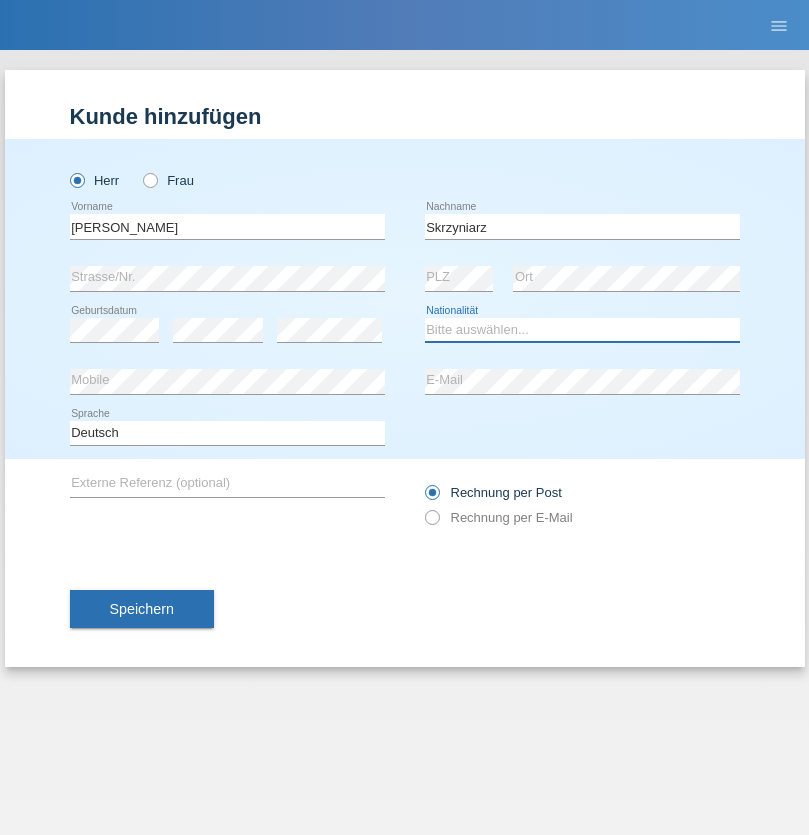 select on "PL" 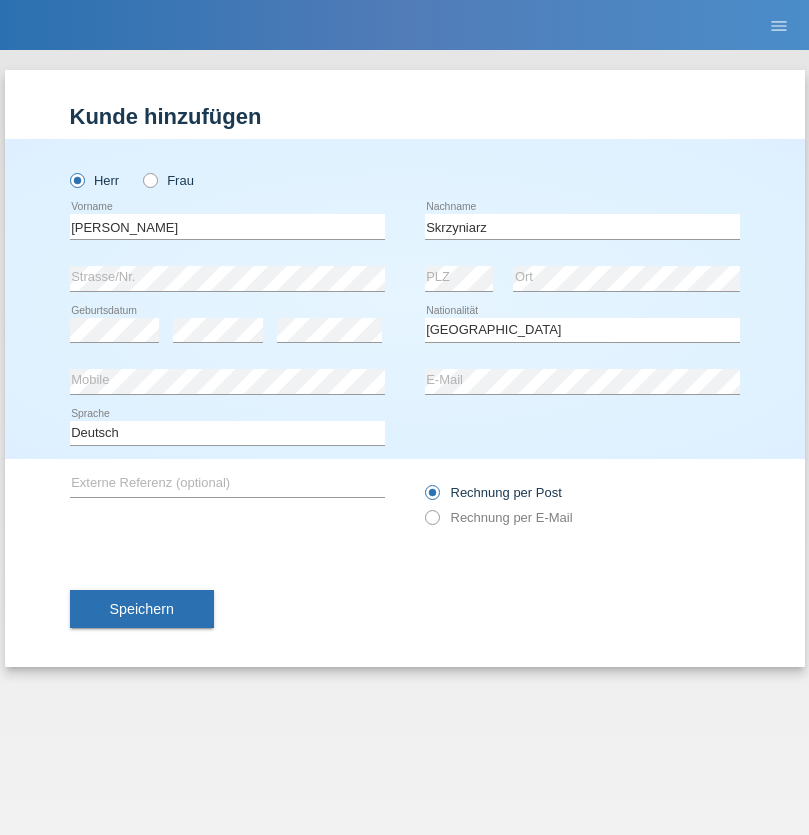 select on "C" 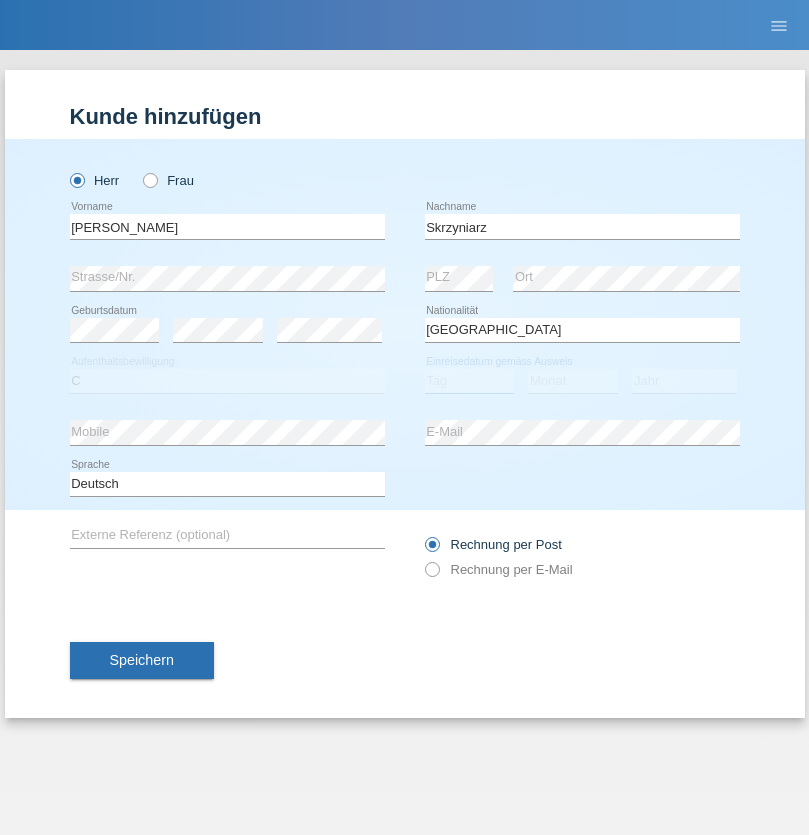 select on "03" 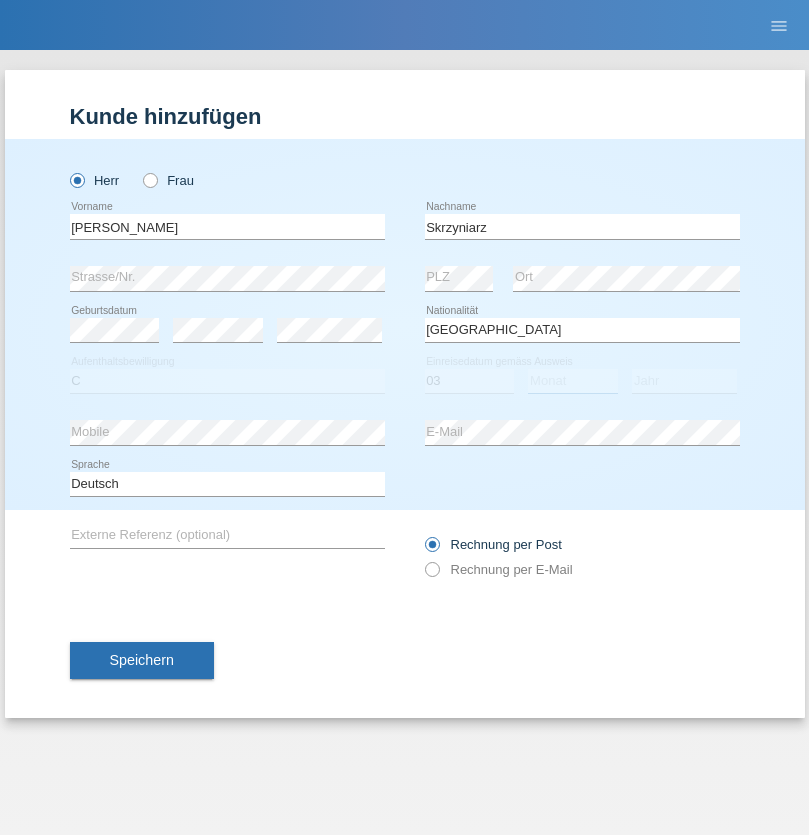 select on "02" 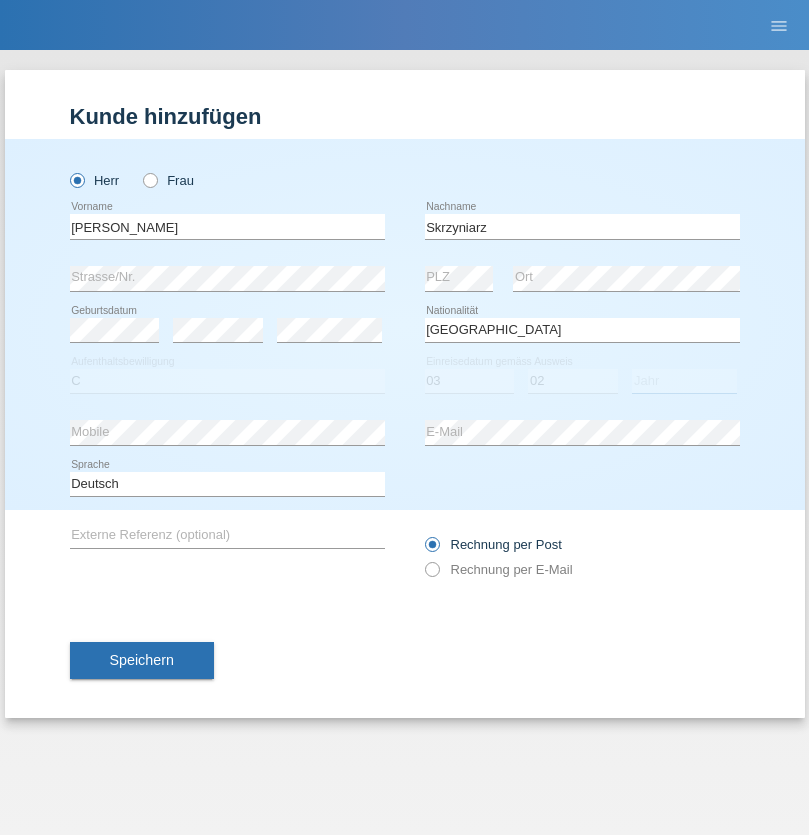 select on "2020" 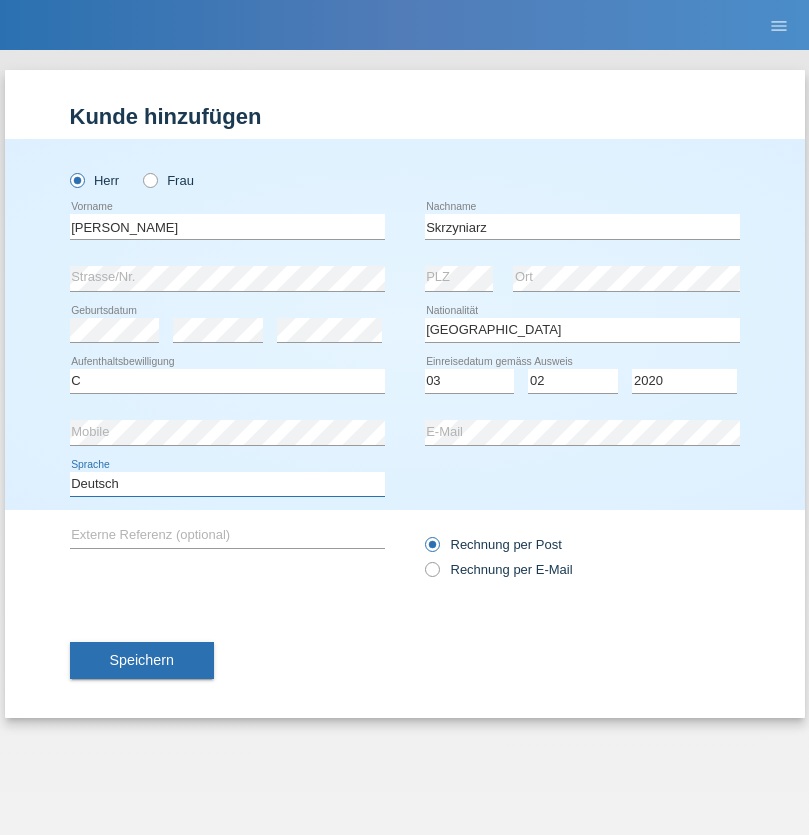 select on "en" 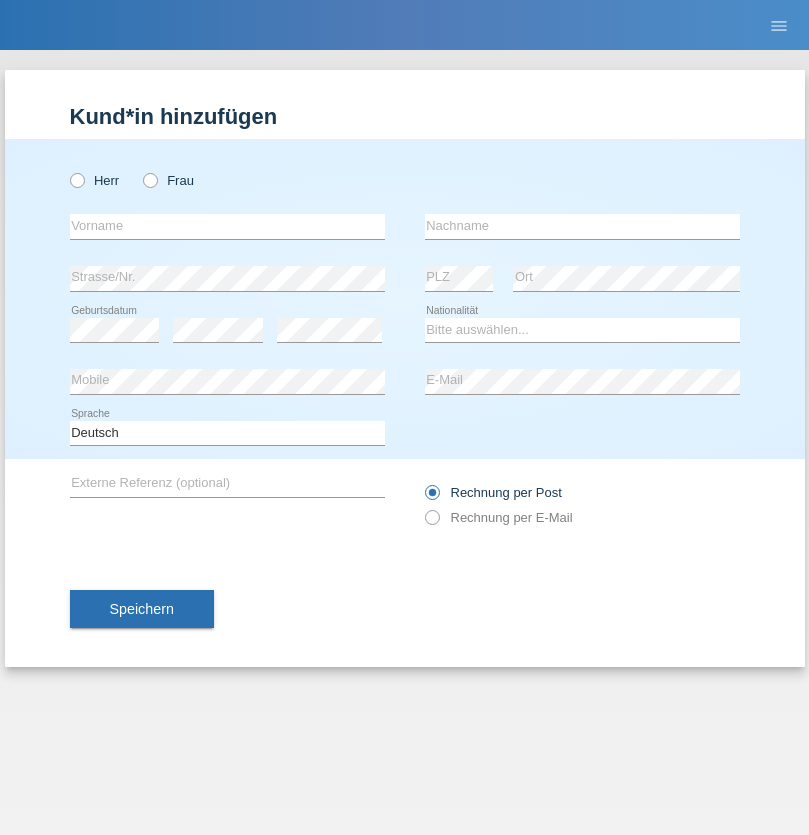 scroll, scrollTop: 0, scrollLeft: 0, axis: both 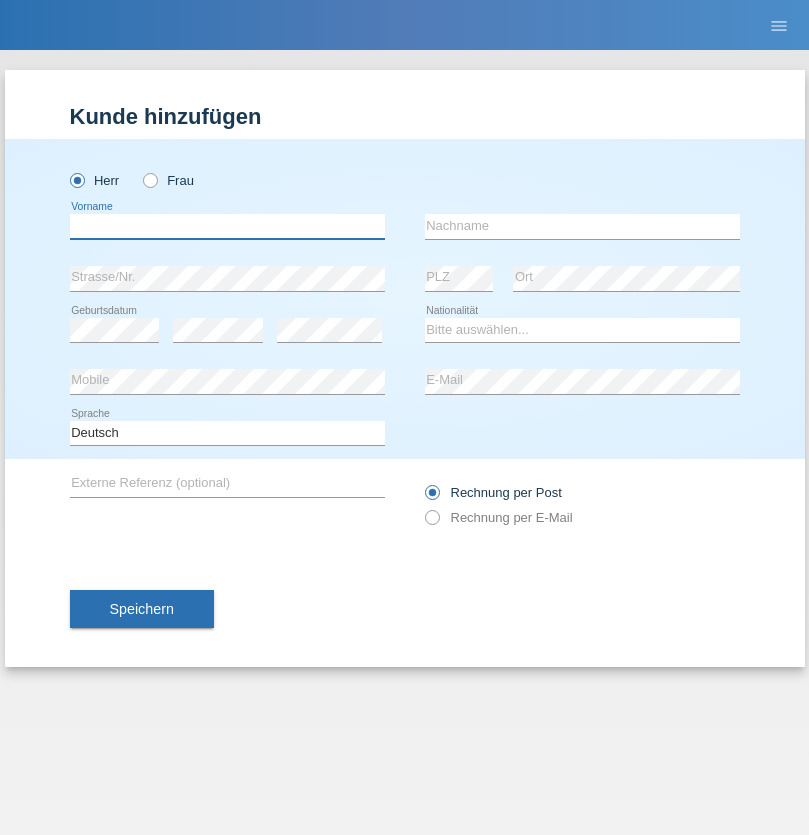 click at bounding box center (227, 226) 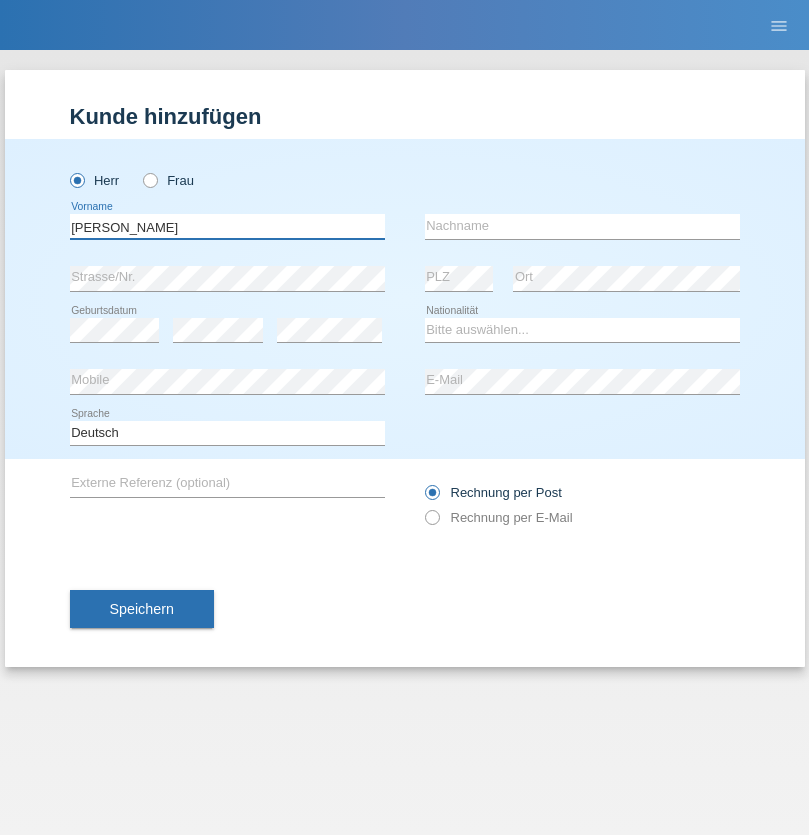 type on "[PERSON_NAME]" 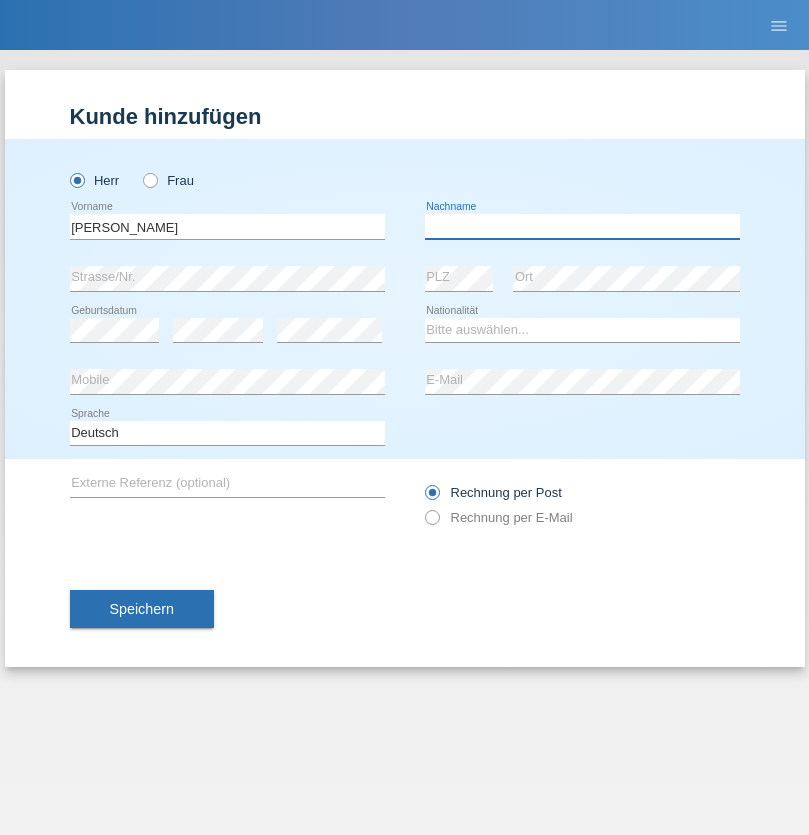 click at bounding box center (582, 226) 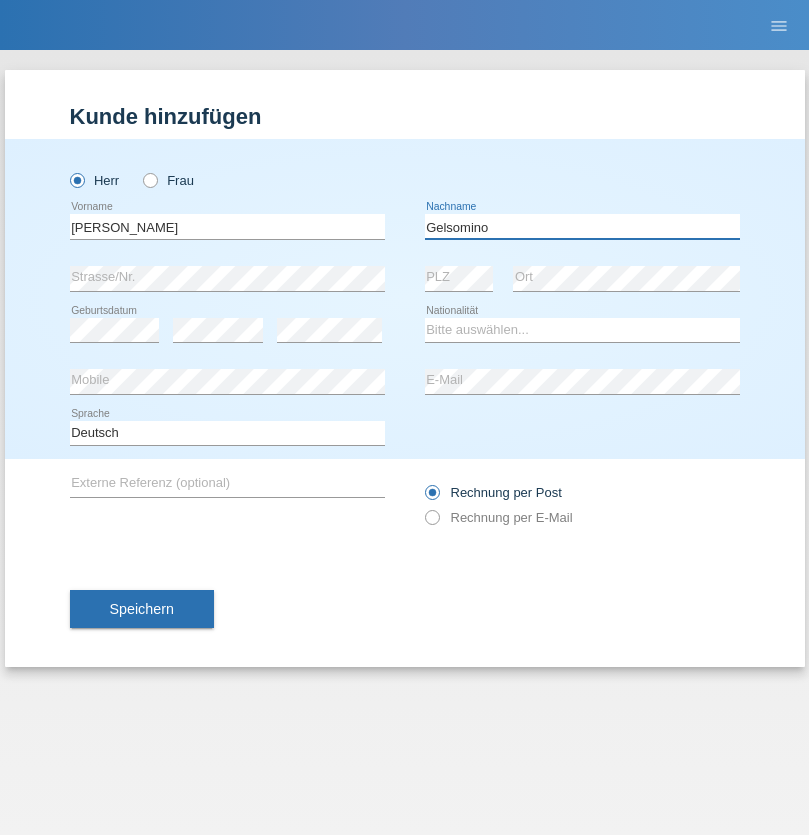type on "Gelsomino" 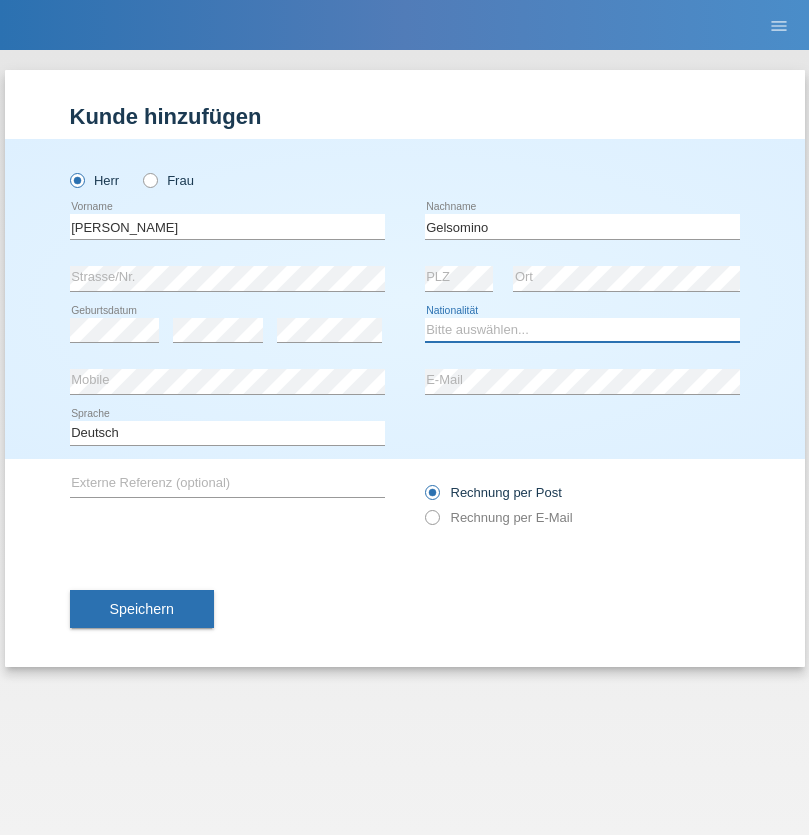 select on "IT" 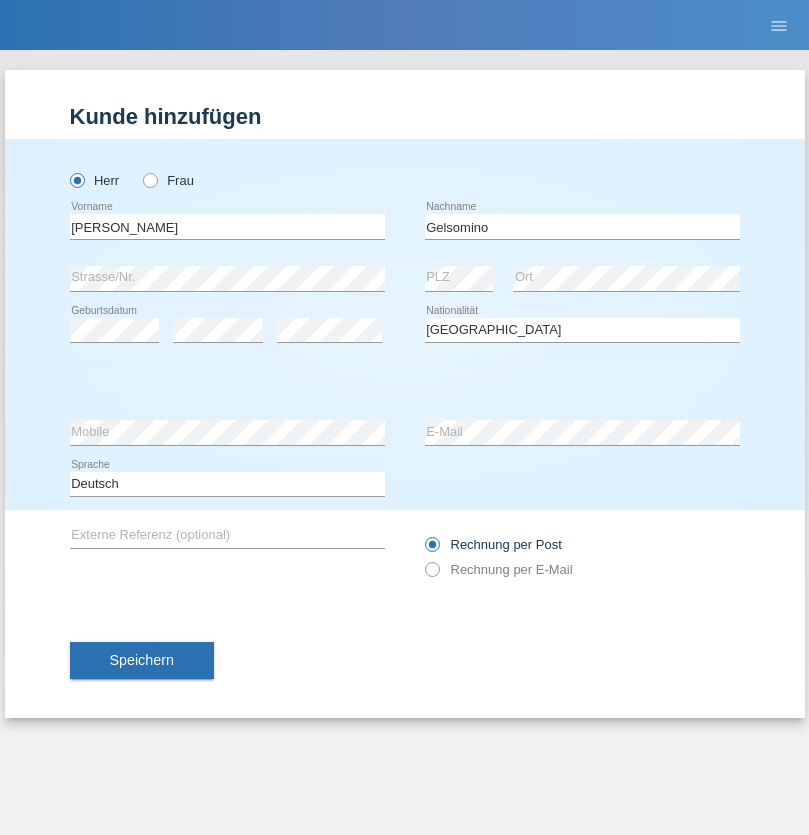 select on "C" 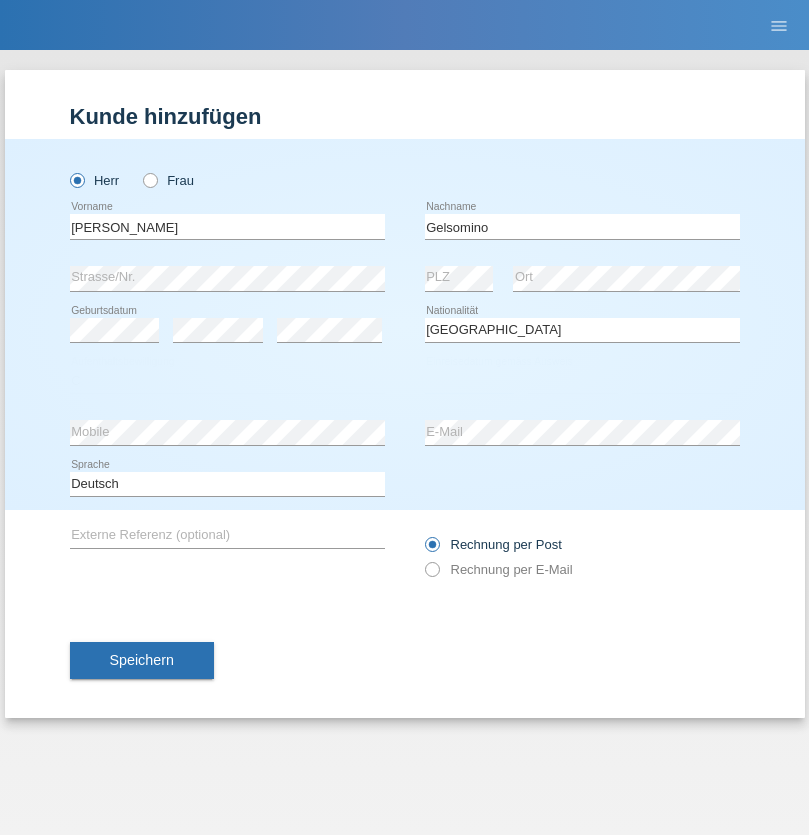 select on "10" 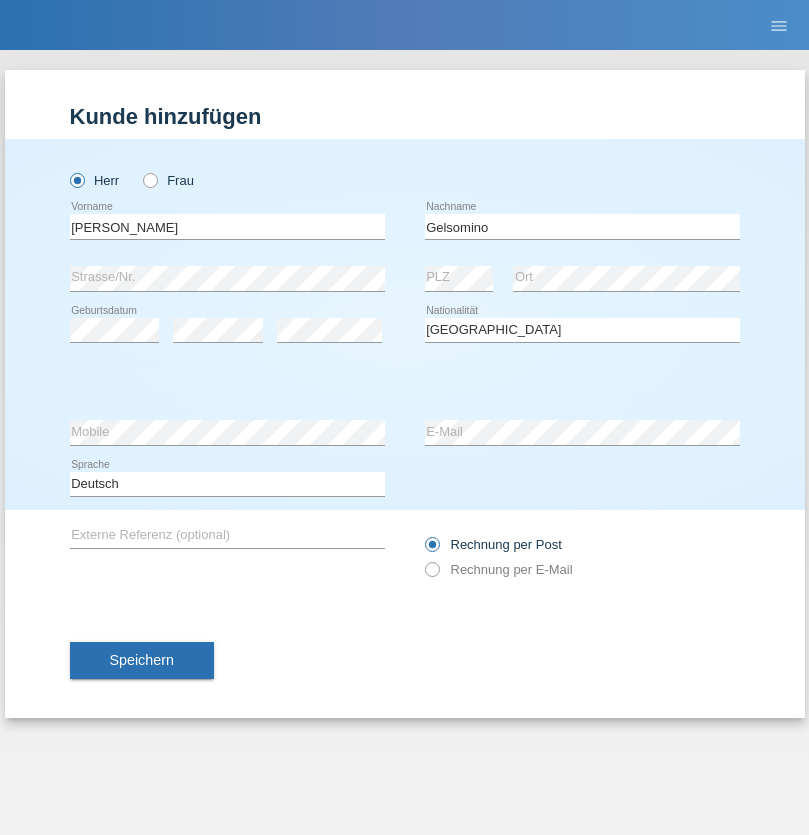 select on "01" 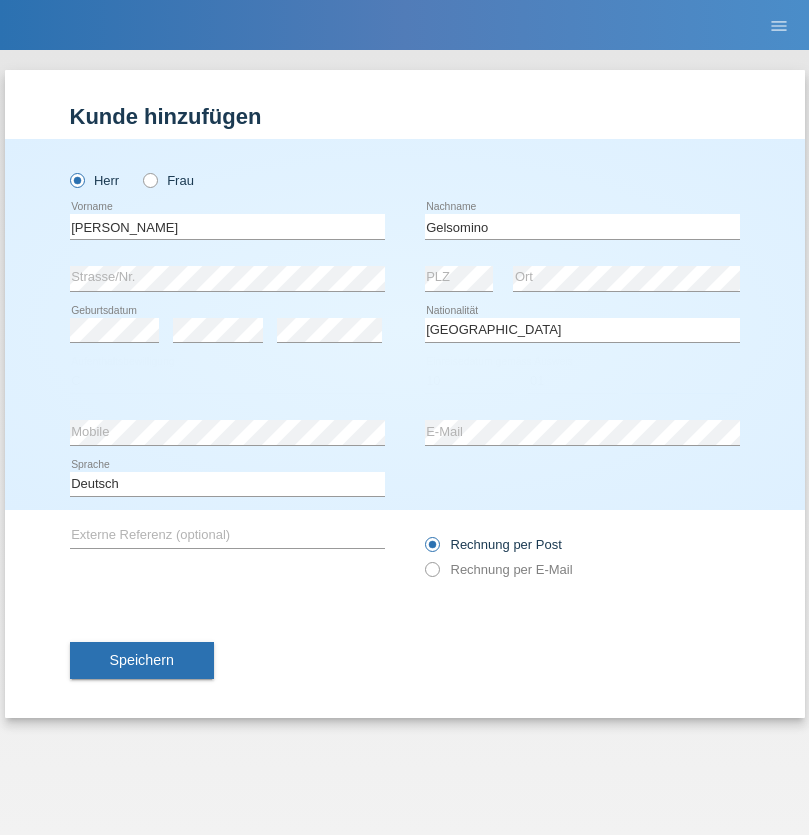 select on "2017" 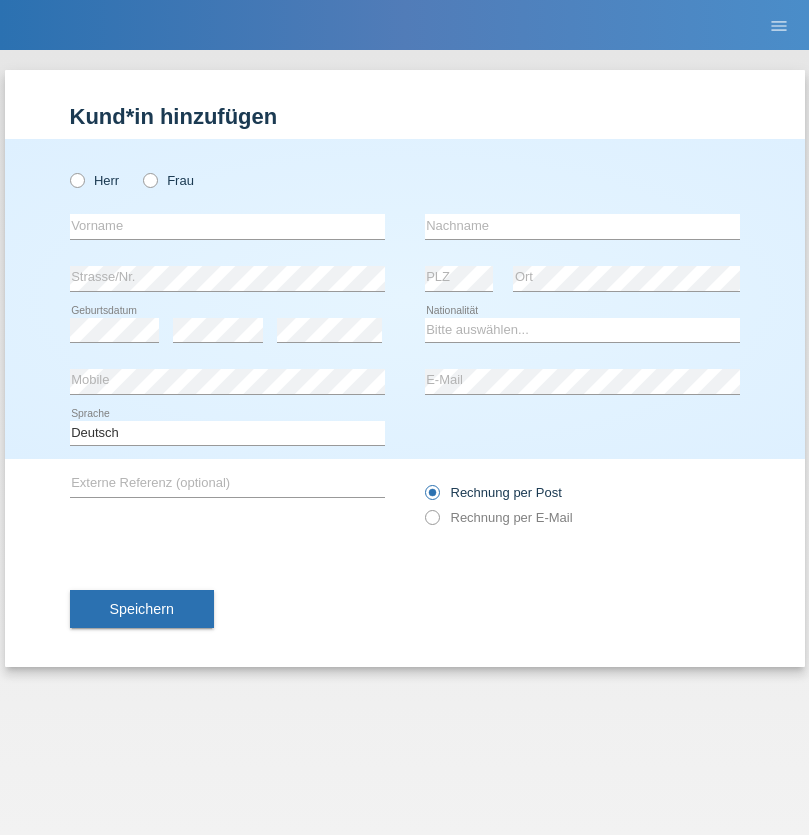scroll, scrollTop: 0, scrollLeft: 0, axis: both 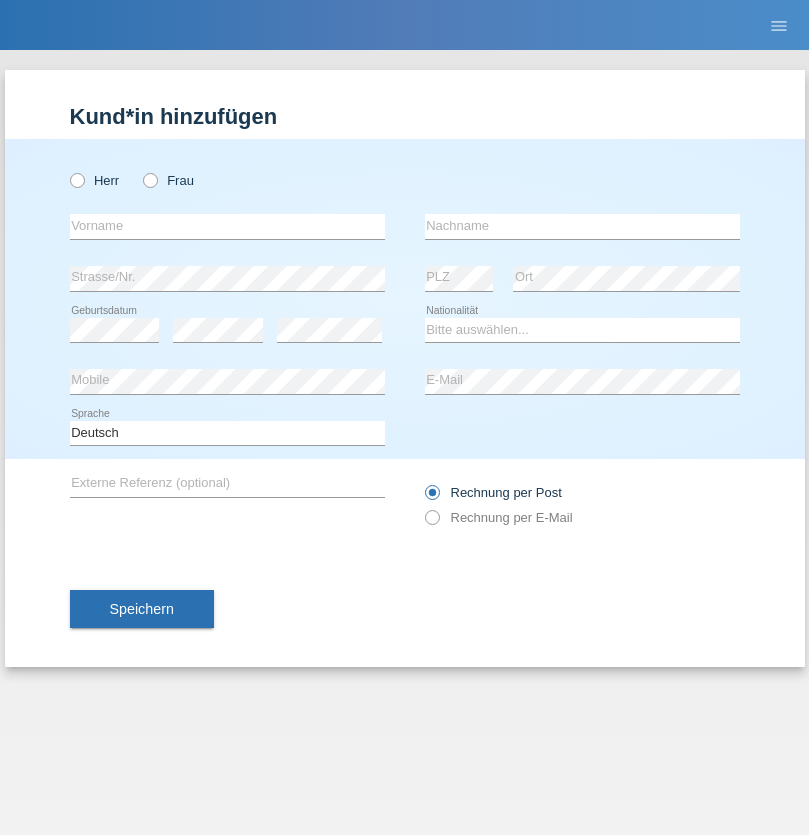 radio on "true" 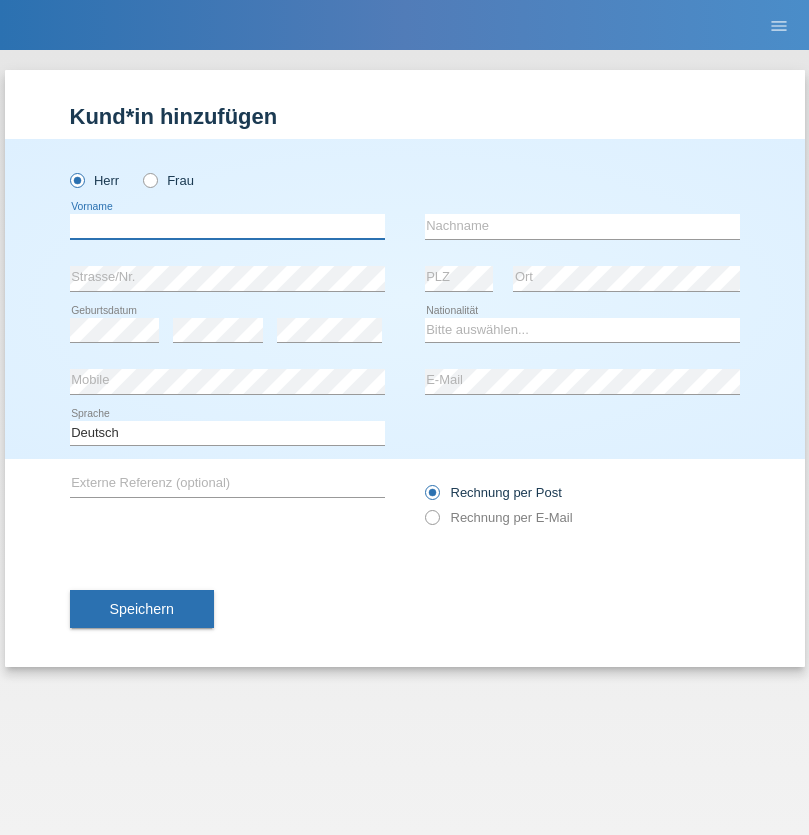 click at bounding box center [227, 226] 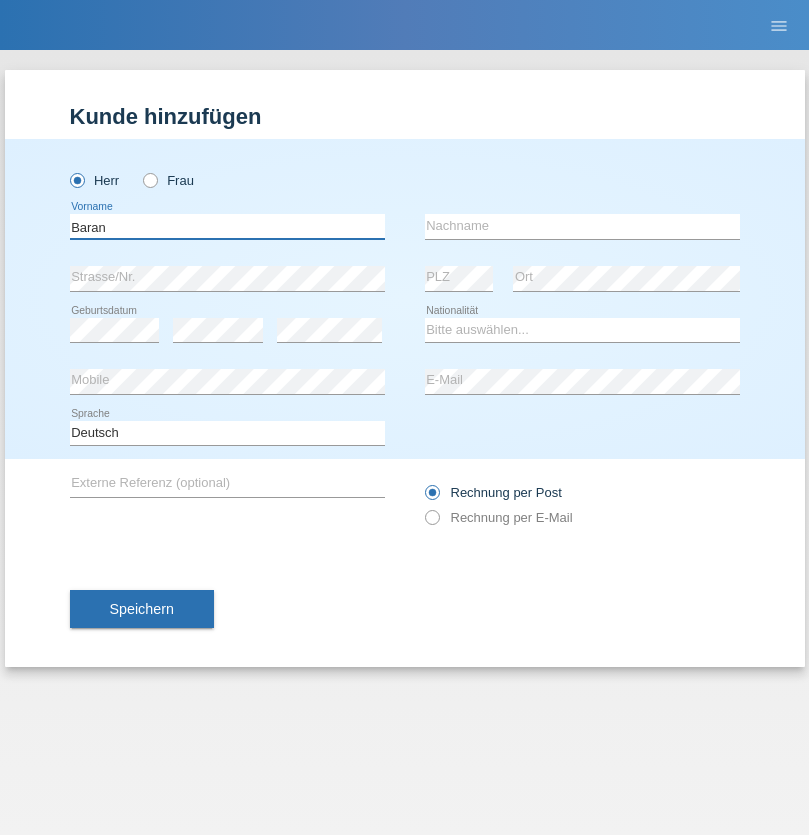 type on "Baran" 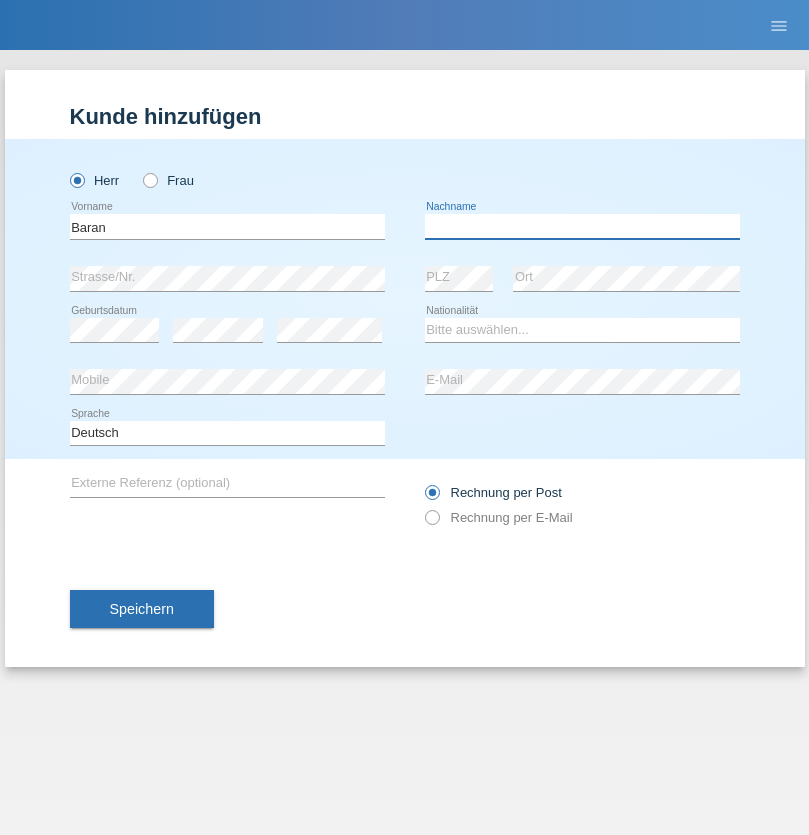 click at bounding box center (582, 226) 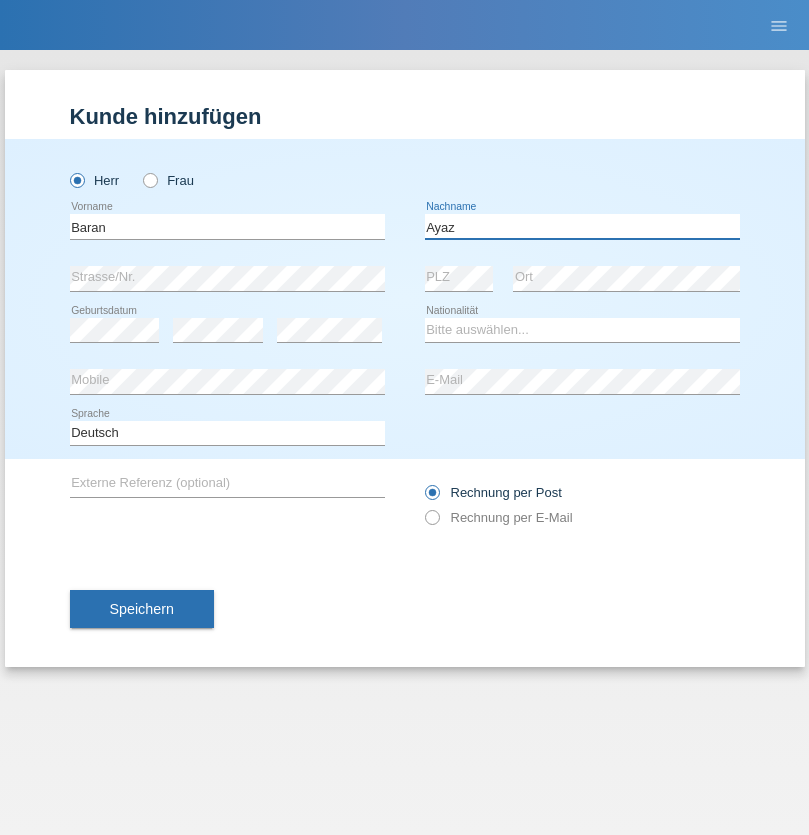 type on "Ayaz" 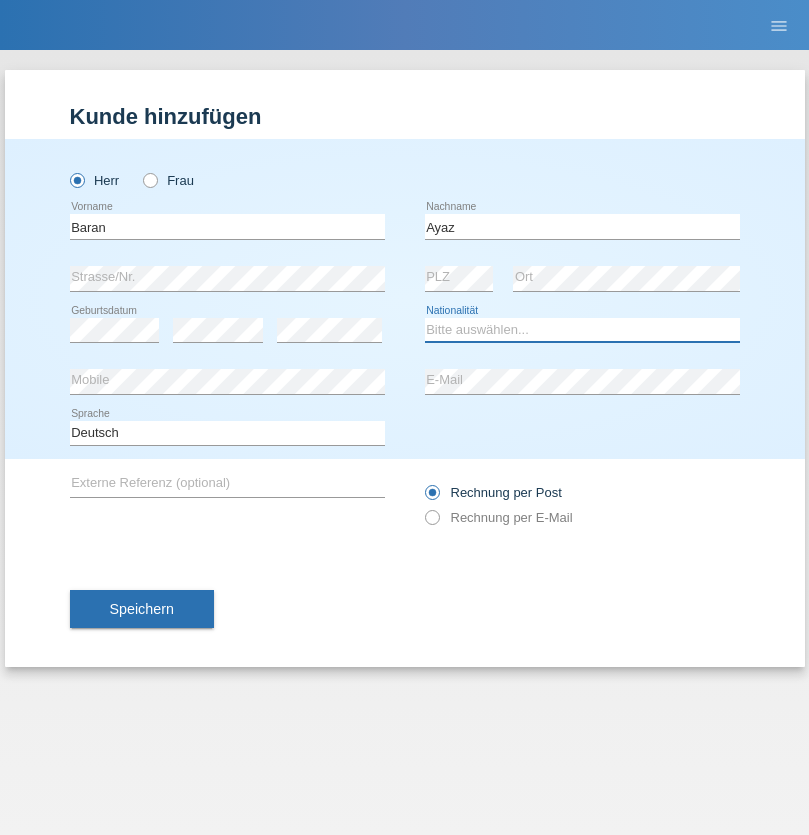 select on "TR" 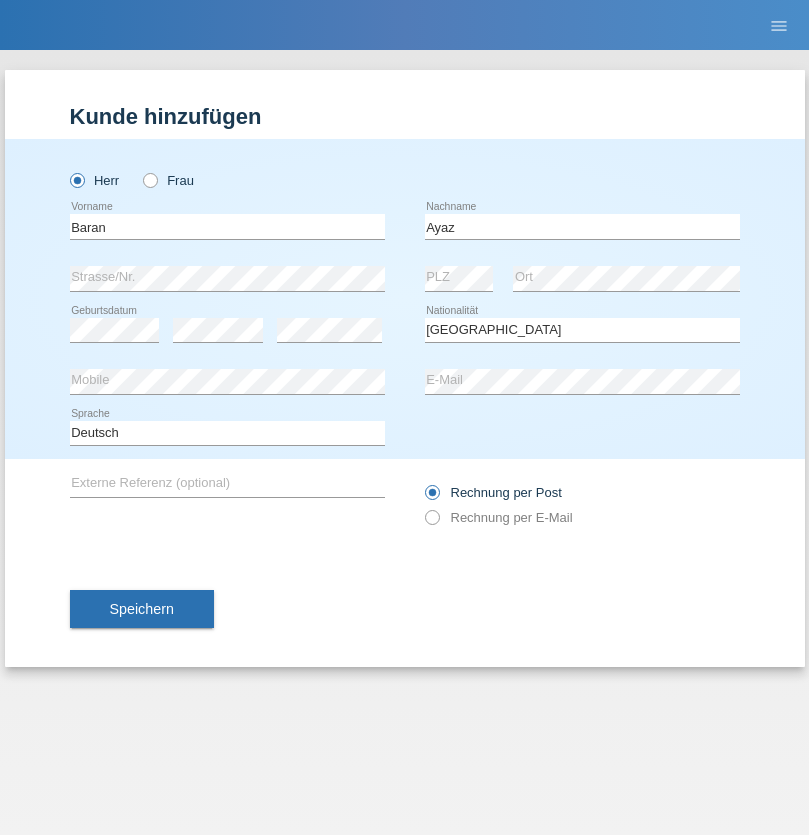 select on "C" 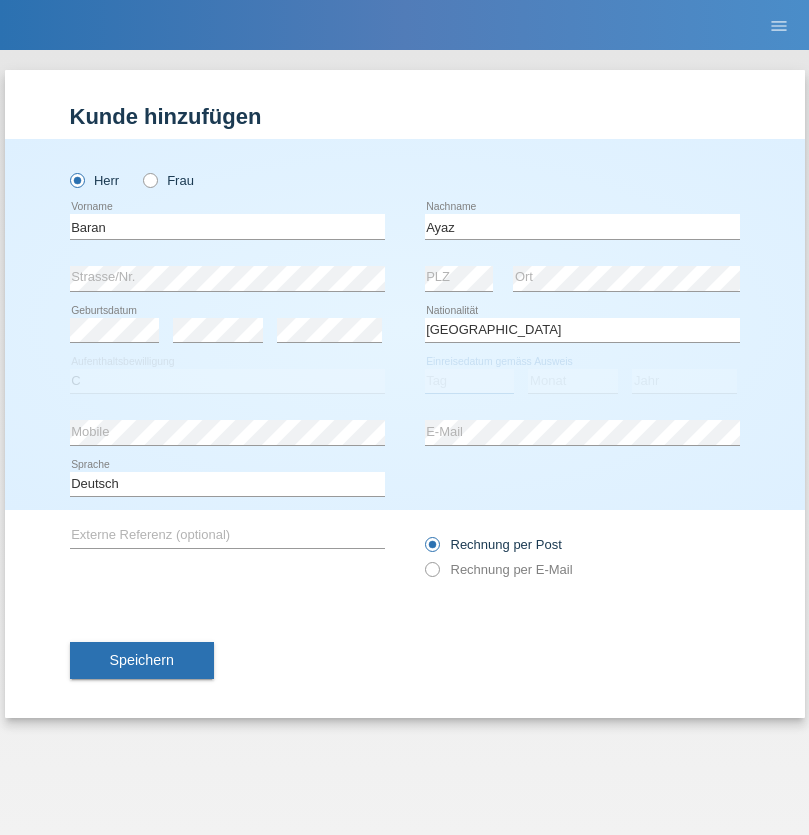 select on "29" 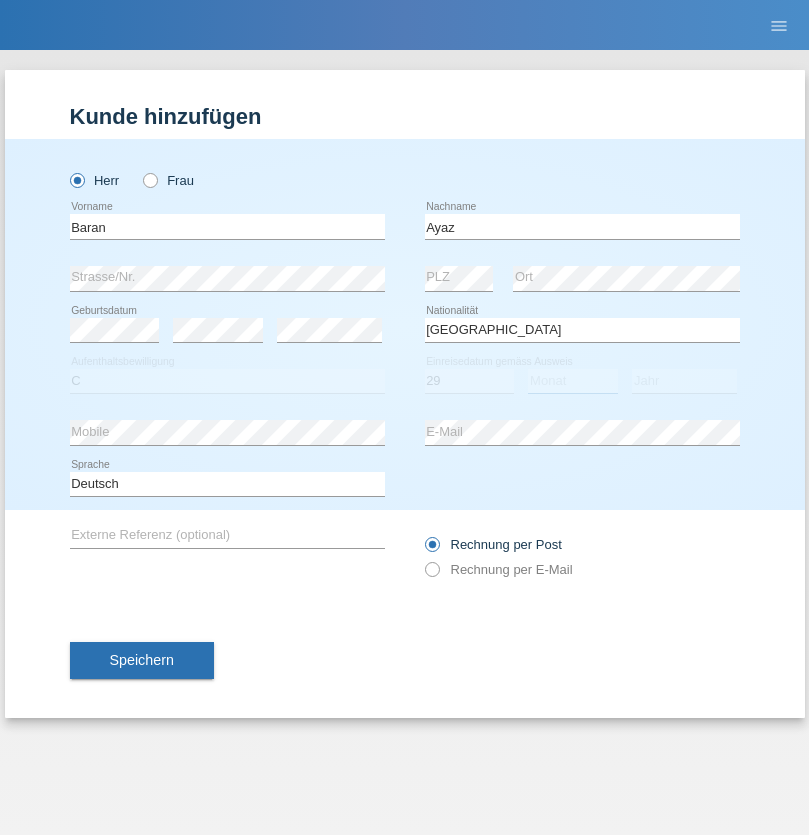 select on "12" 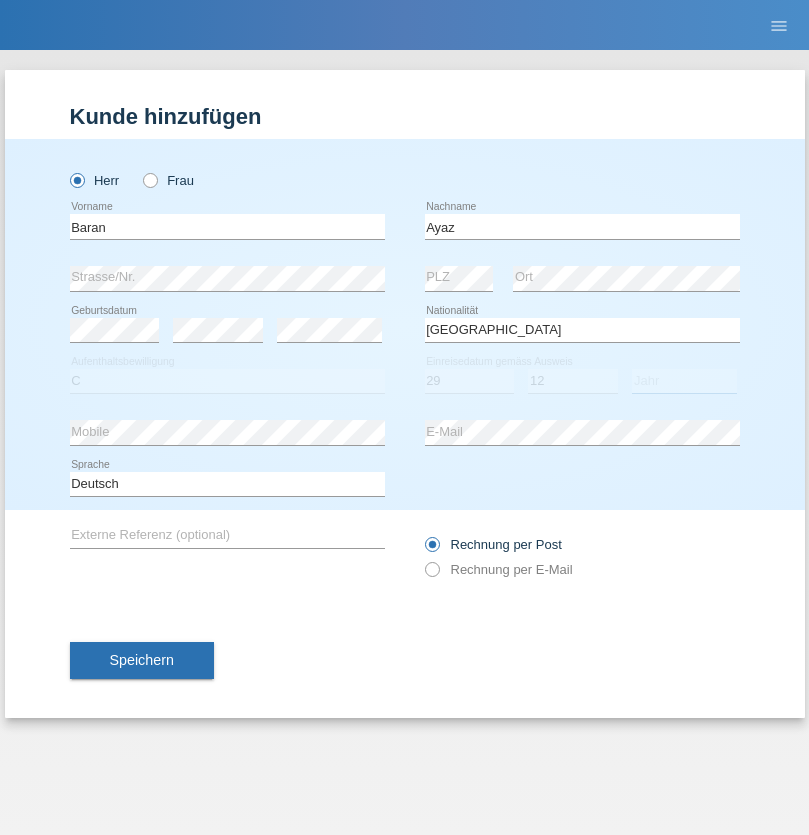 select on "2021" 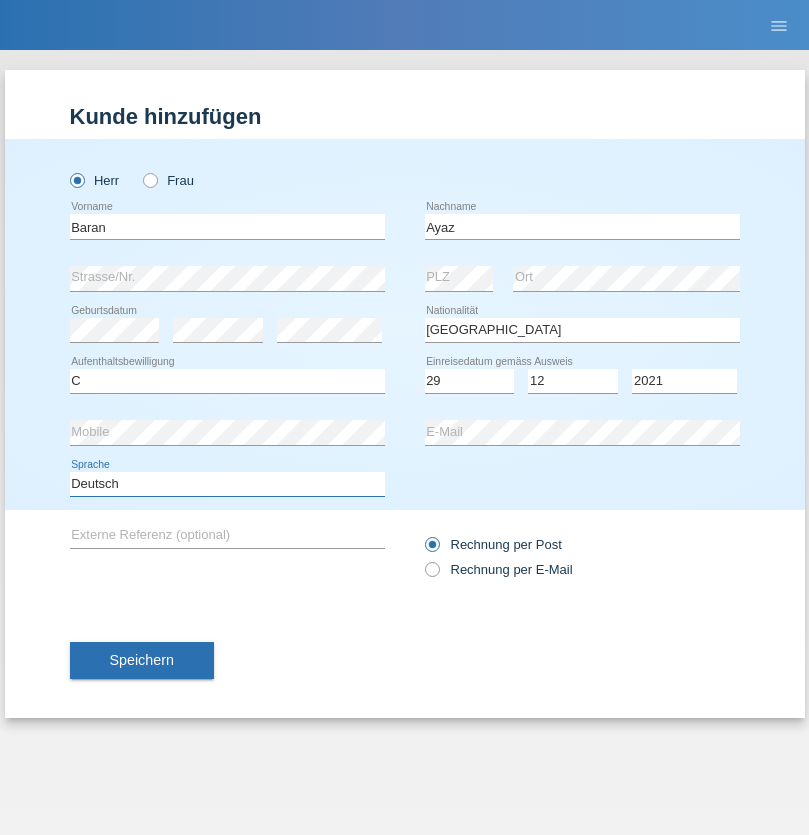 select on "en" 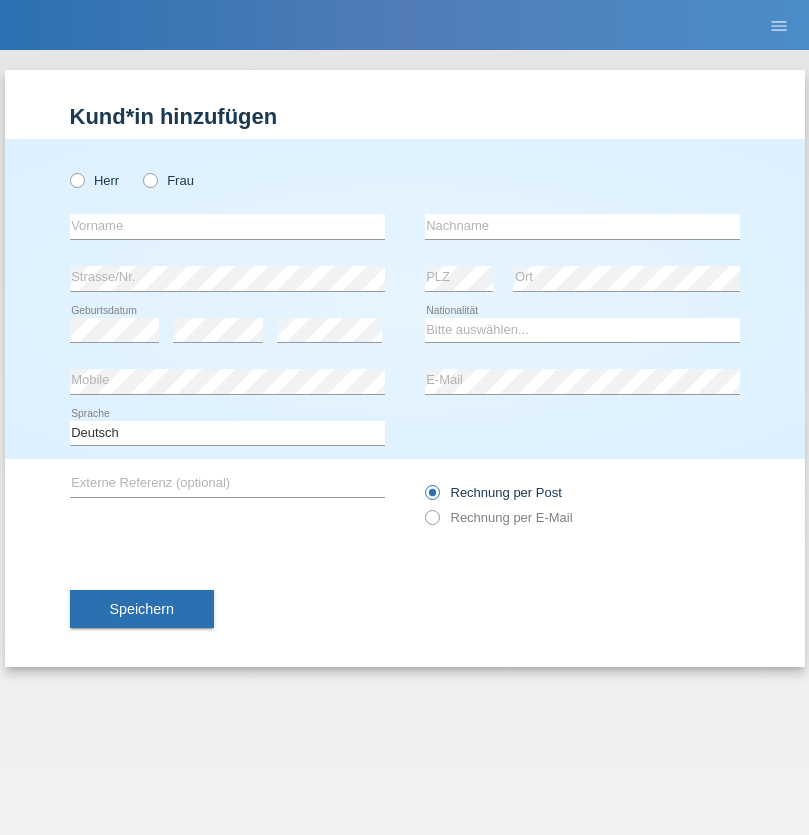 scroll, scrollTop: 0, scrollLeft: 0, axis: both 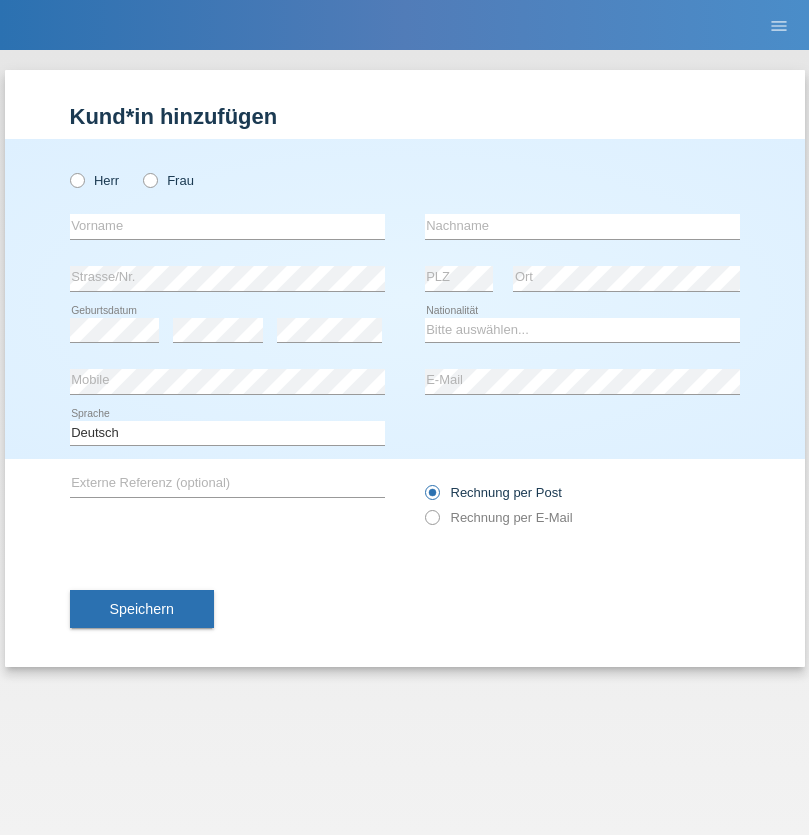 radio on "true" 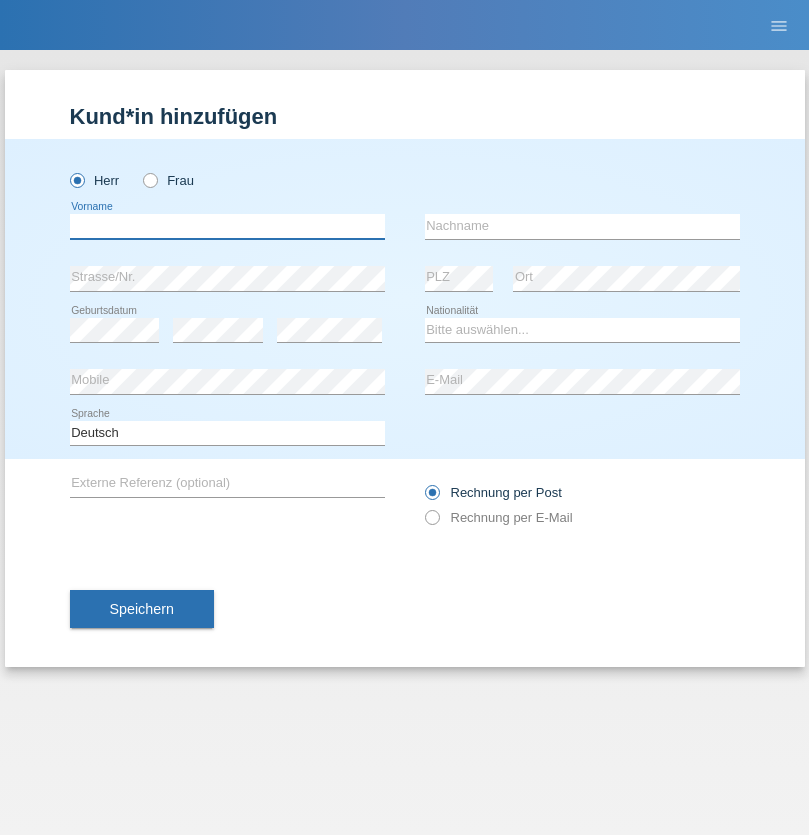 click at bounding box center (227, 226) 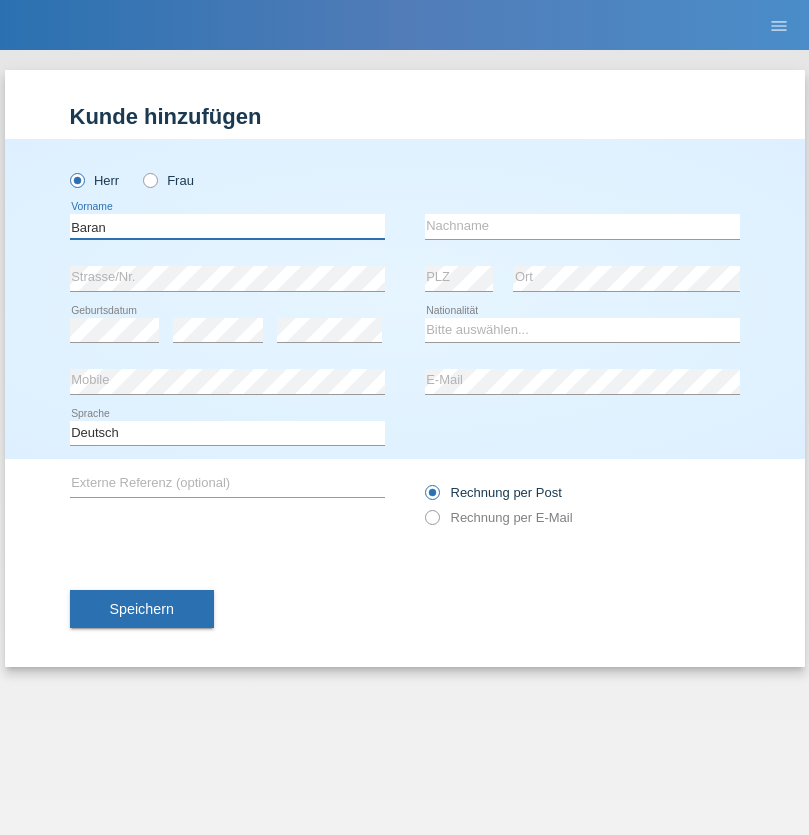 type on "Baran" 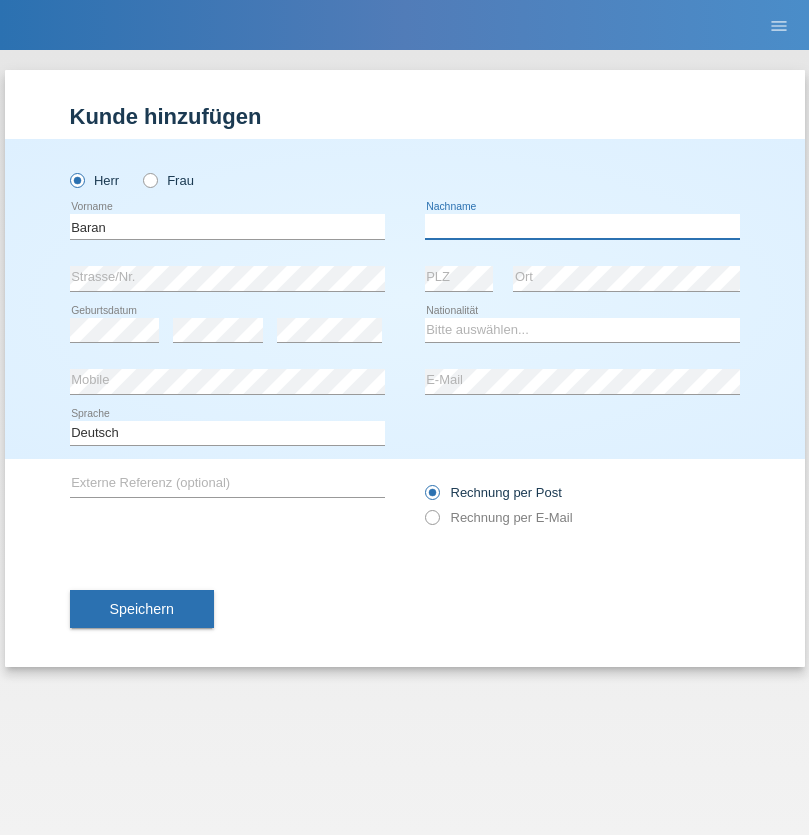 click at bounding box center [582, 226] 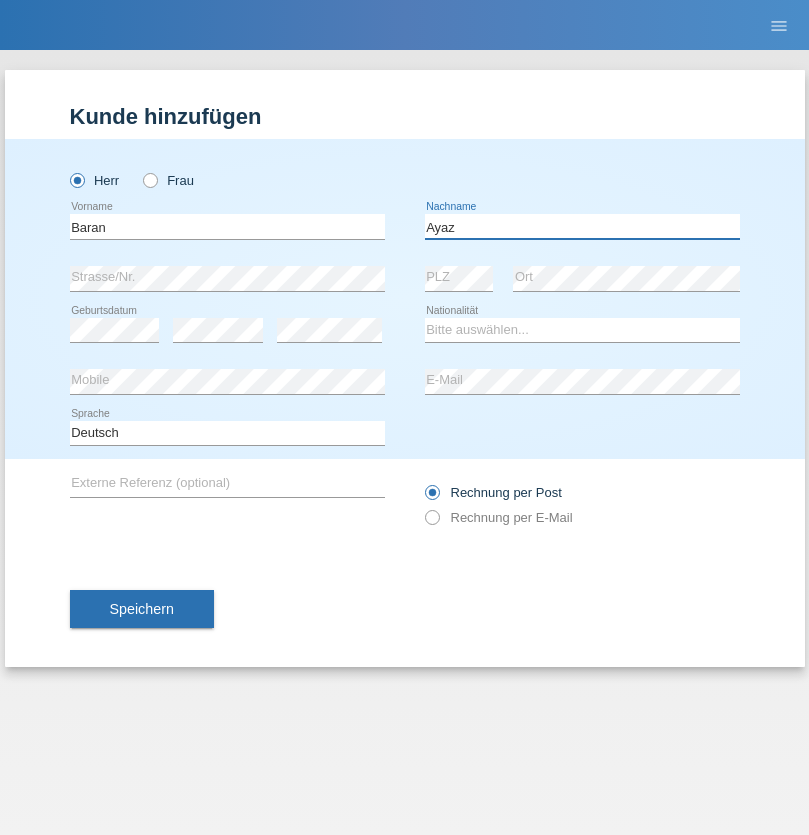 type on "Ayaz" 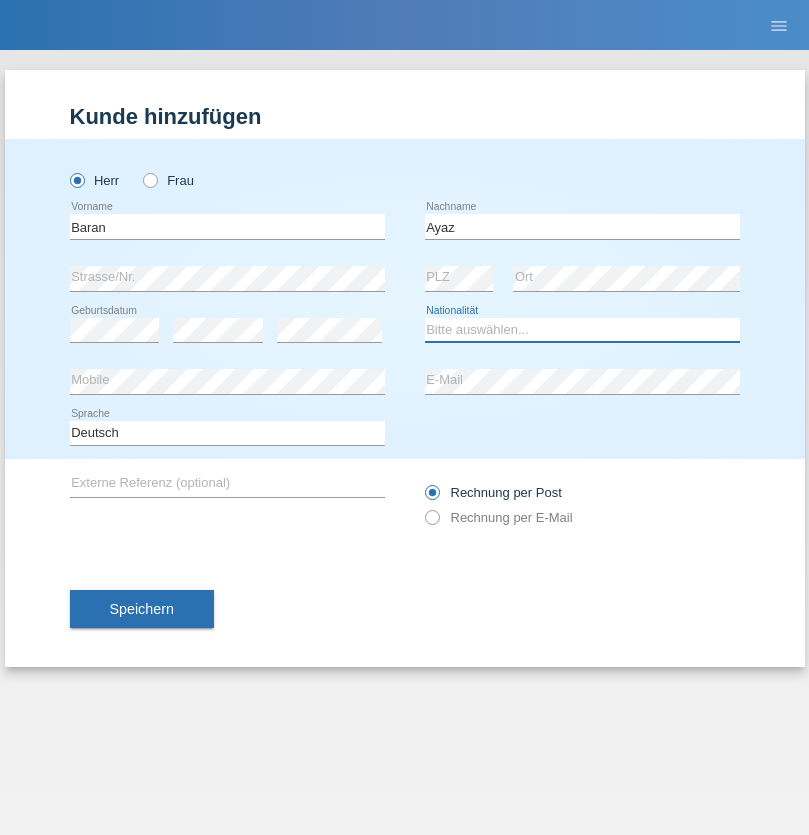 select on "TR" 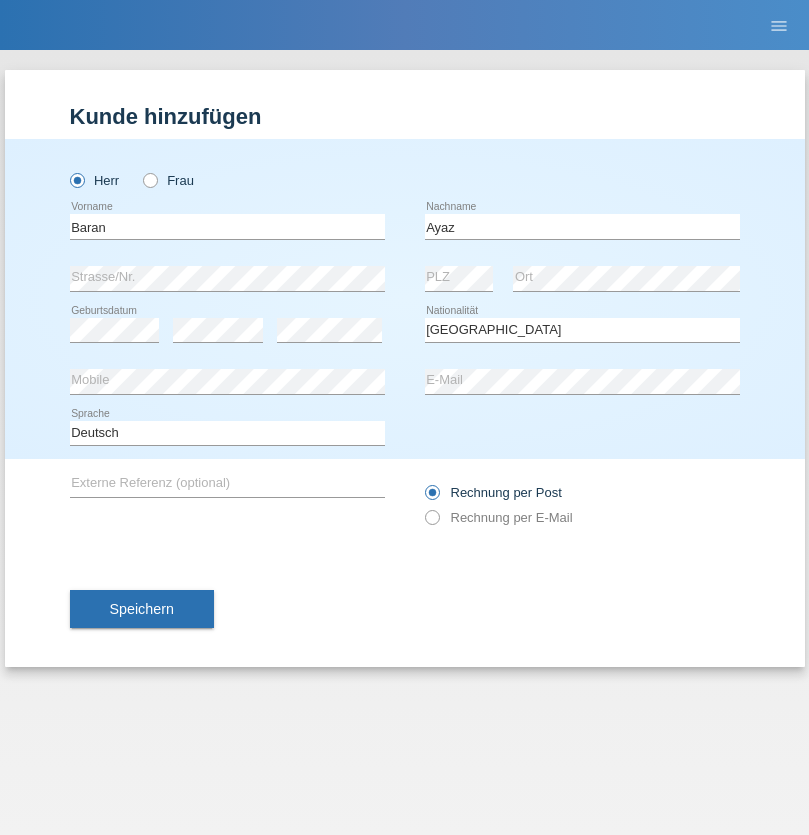 select on "C" 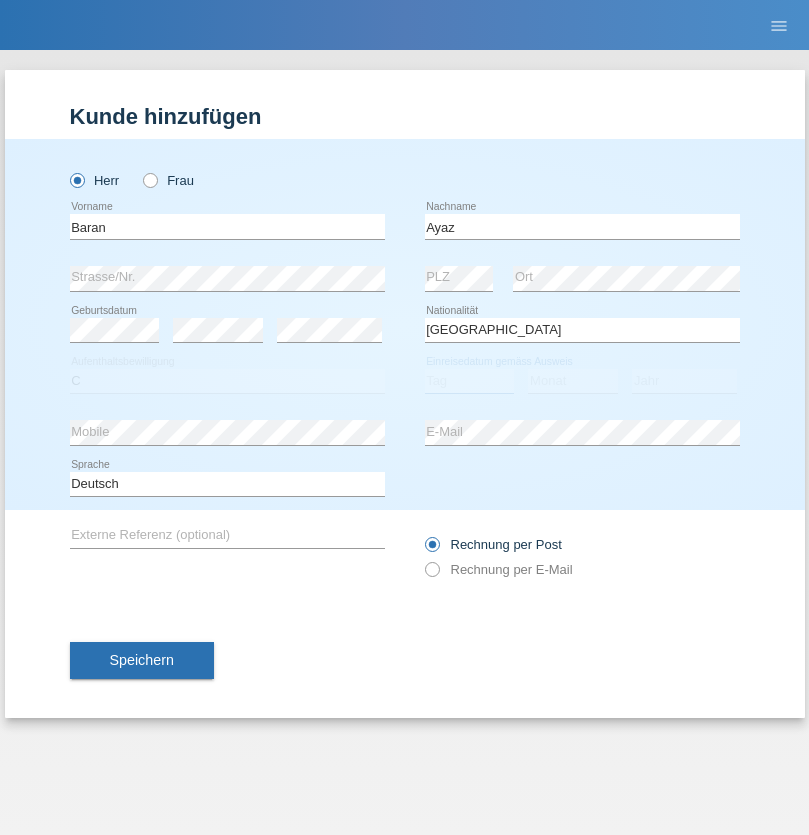 select on "29" 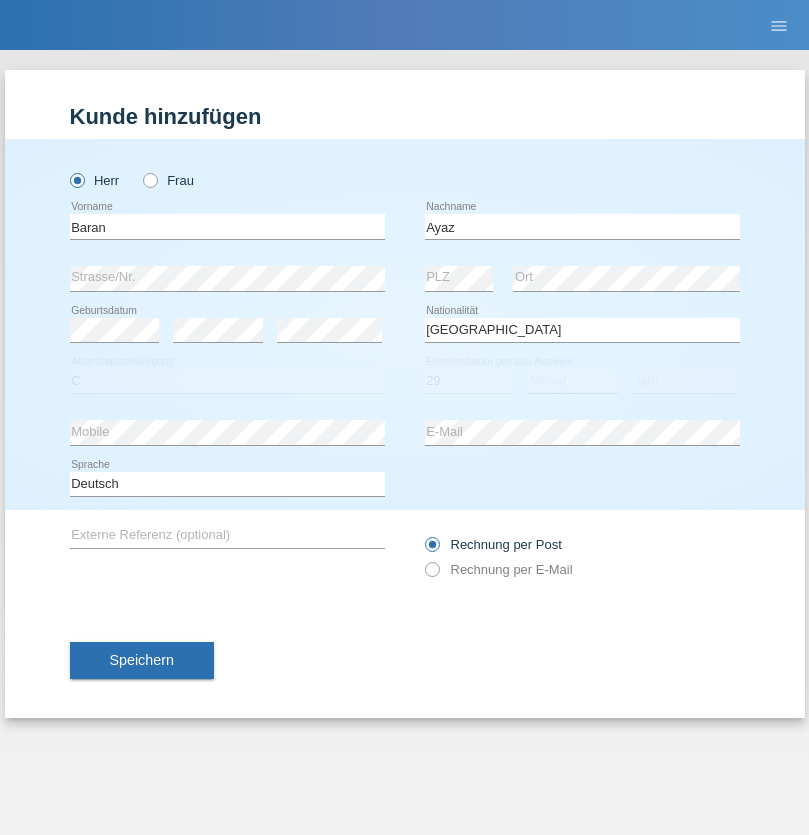 select on "12" 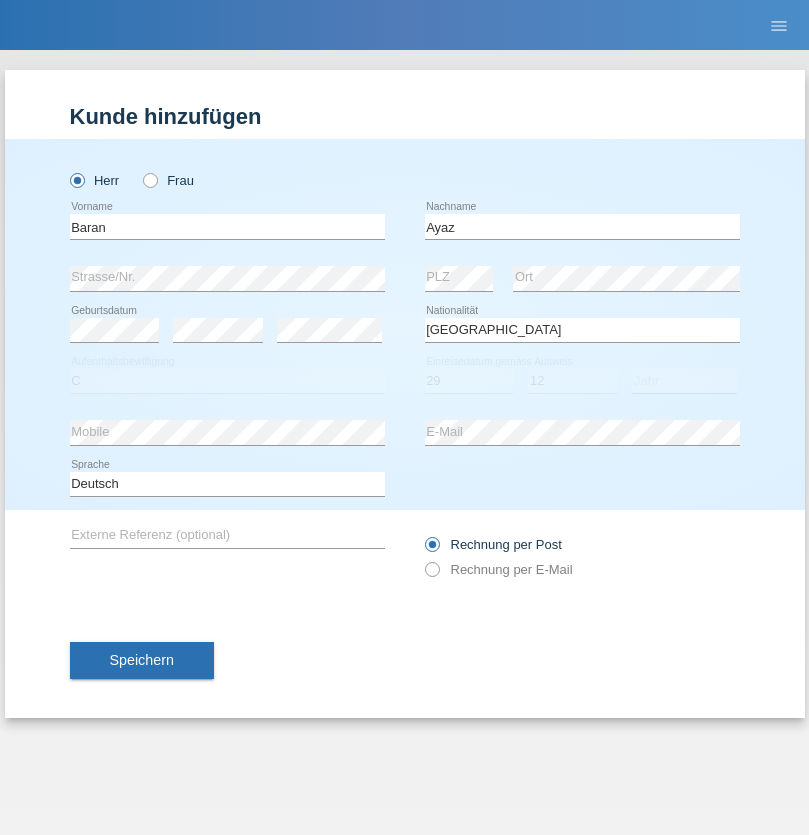 select on "2021" 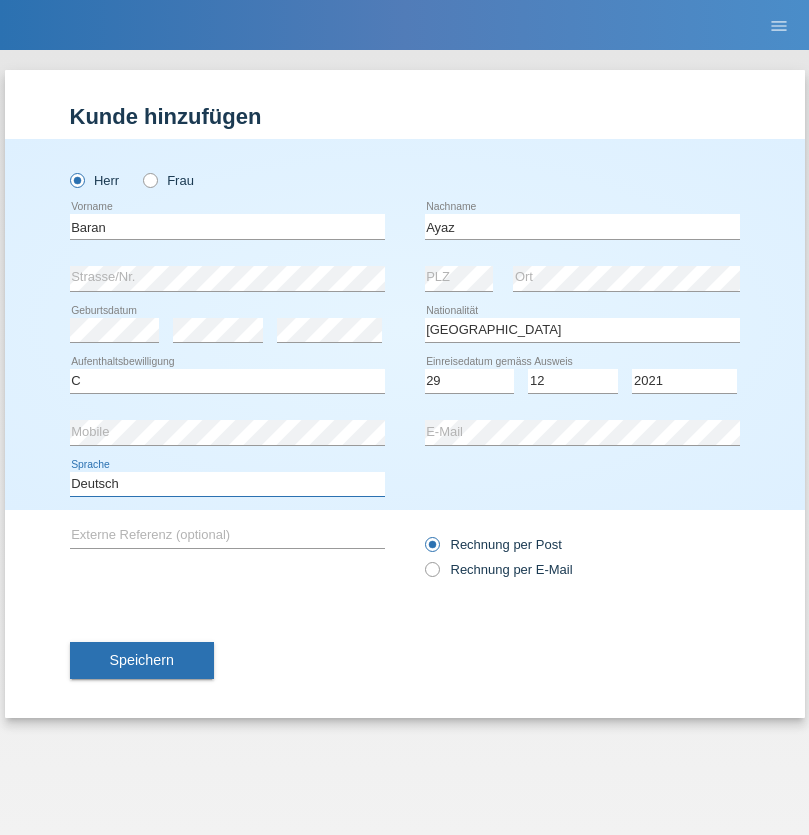 select on "en" 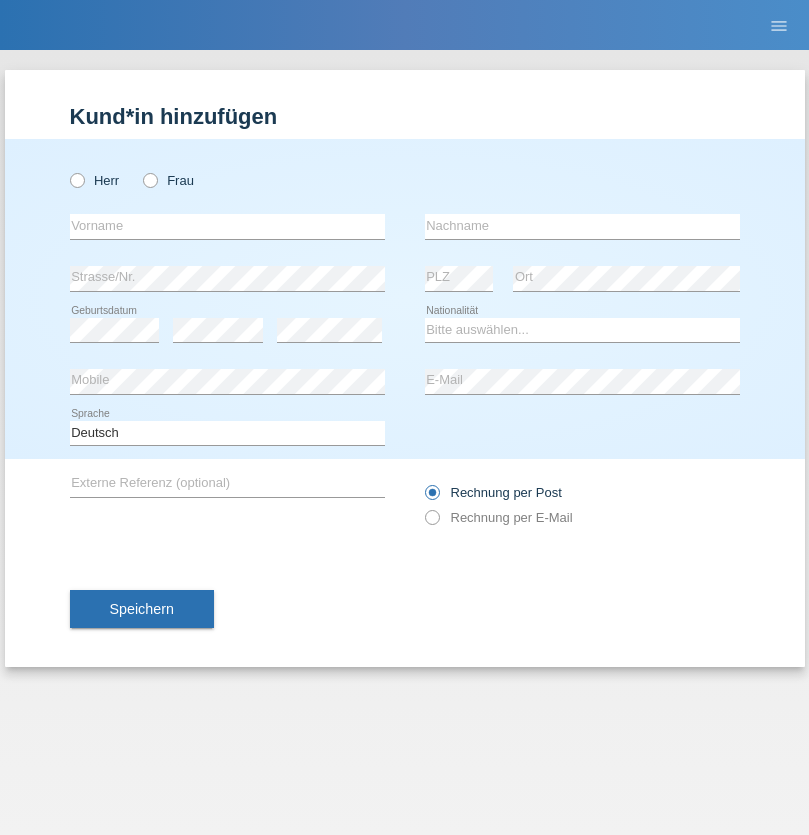 scroll, scrollTop: 0, scrollLeft: 0, axis: both 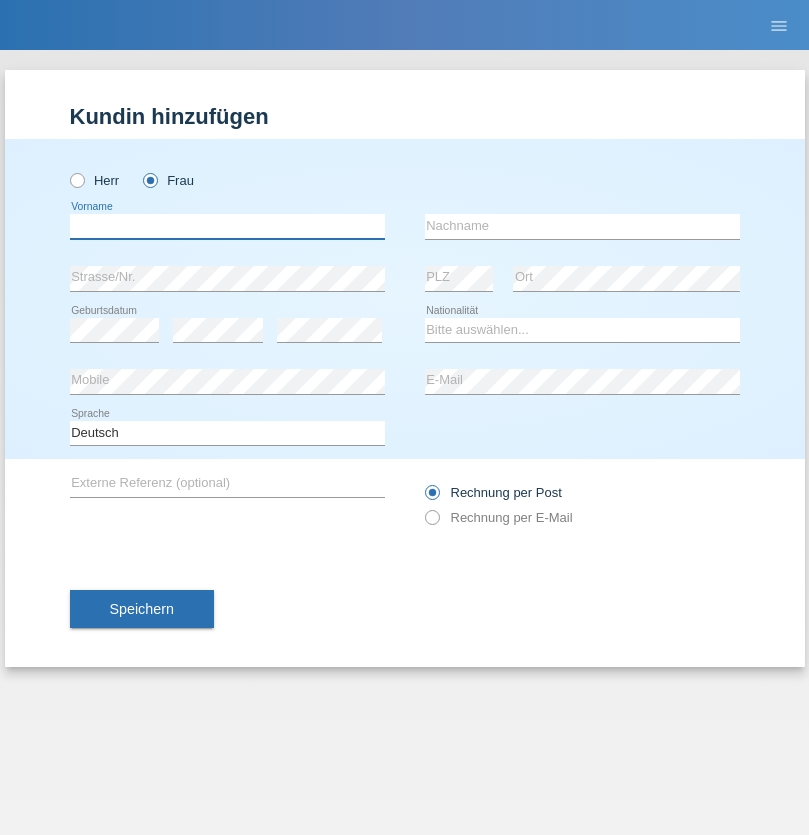 click at bounding box center (227, 226) 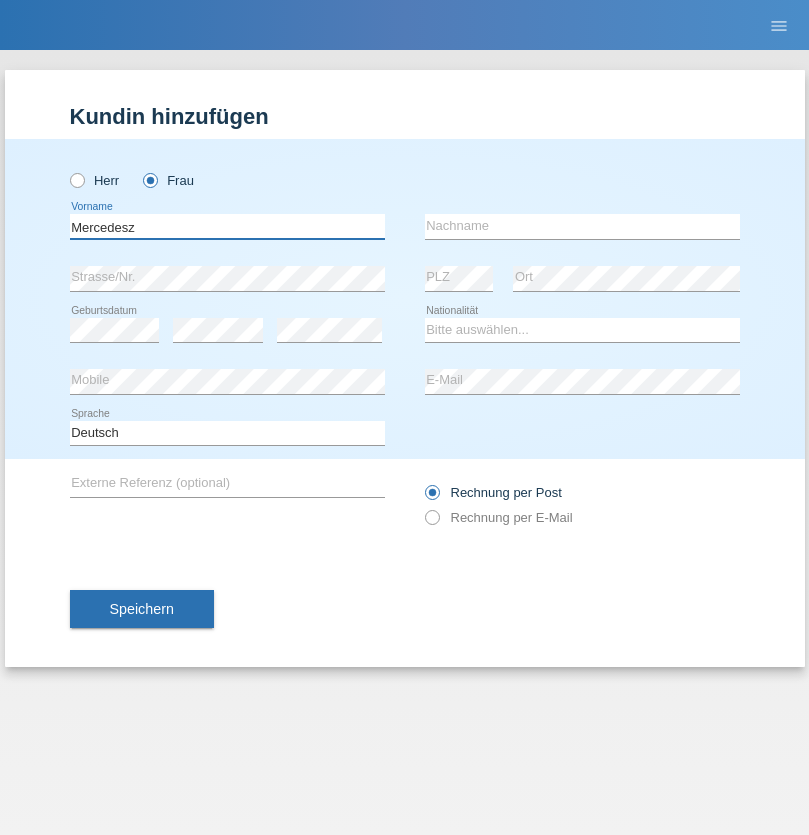 type on "Mercedesz" 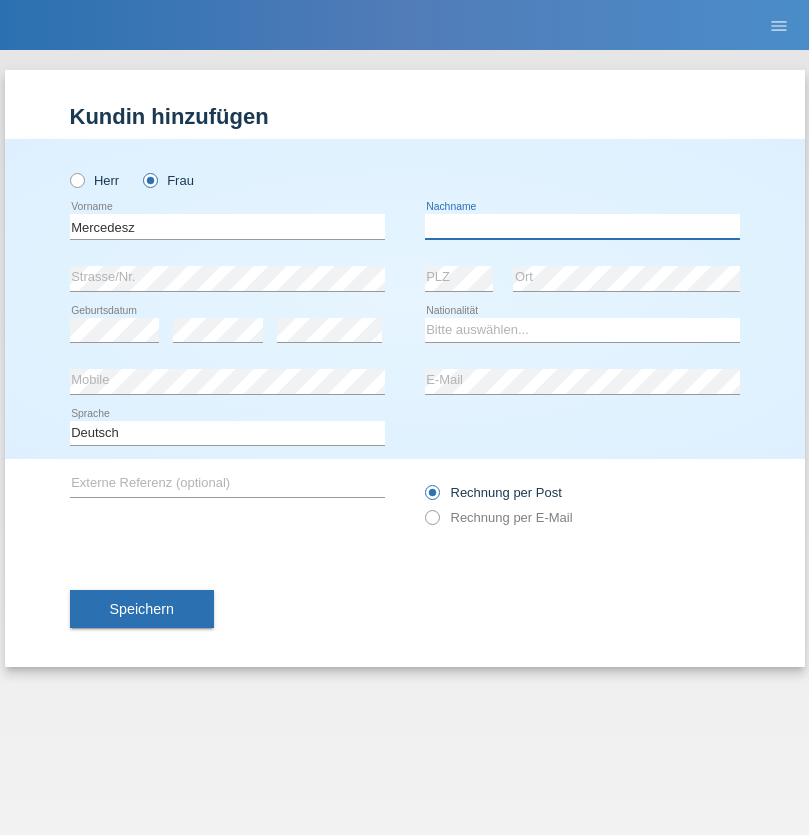 click at bounding box center [582, 226] 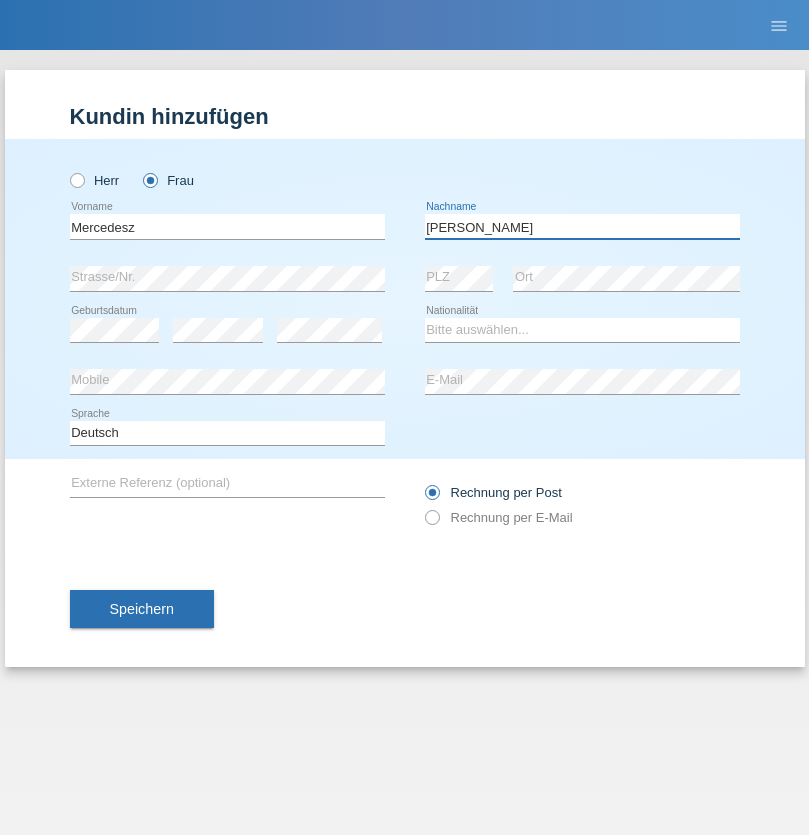 type on "Maria" 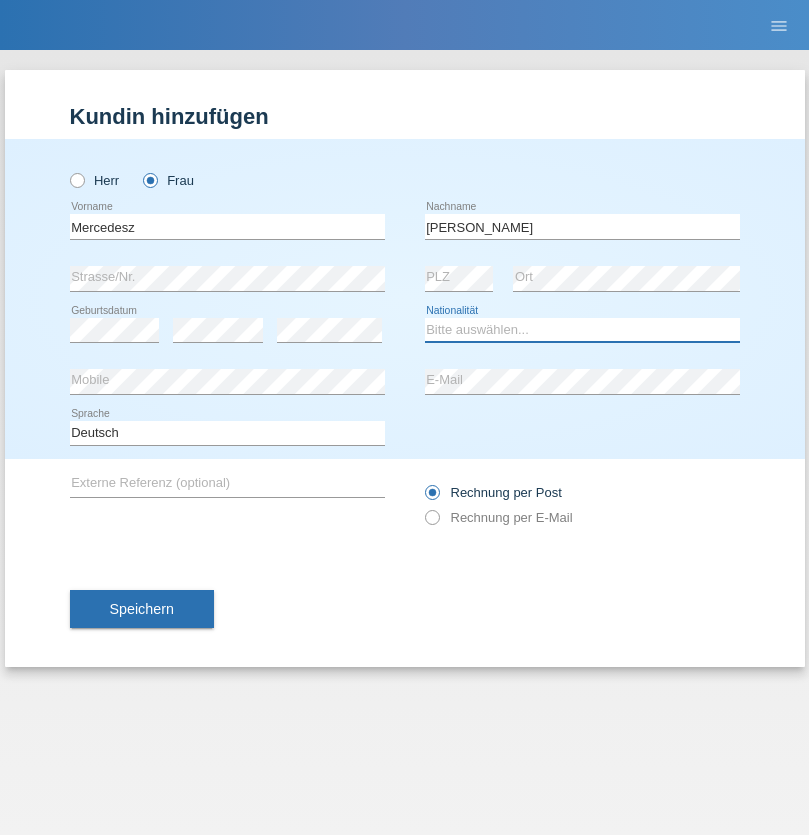 select on "OM" 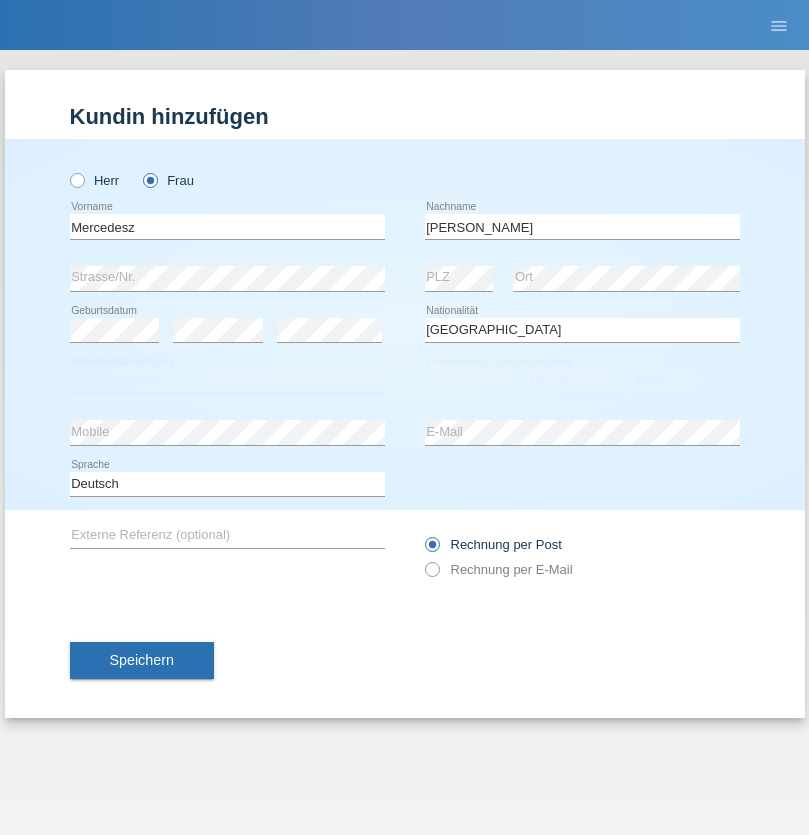 select on "C" 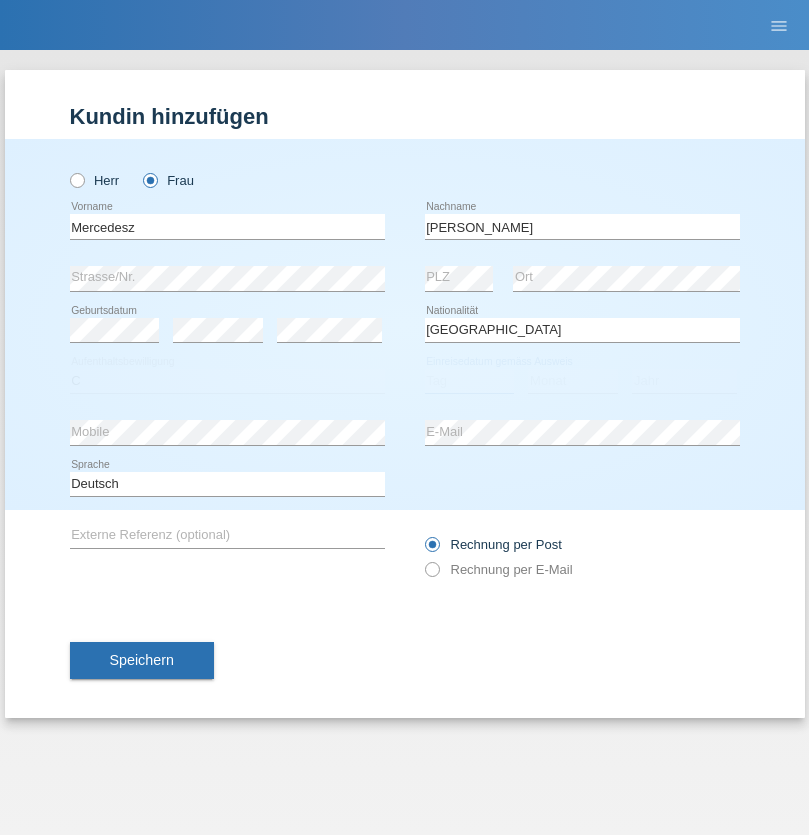 select on "04" 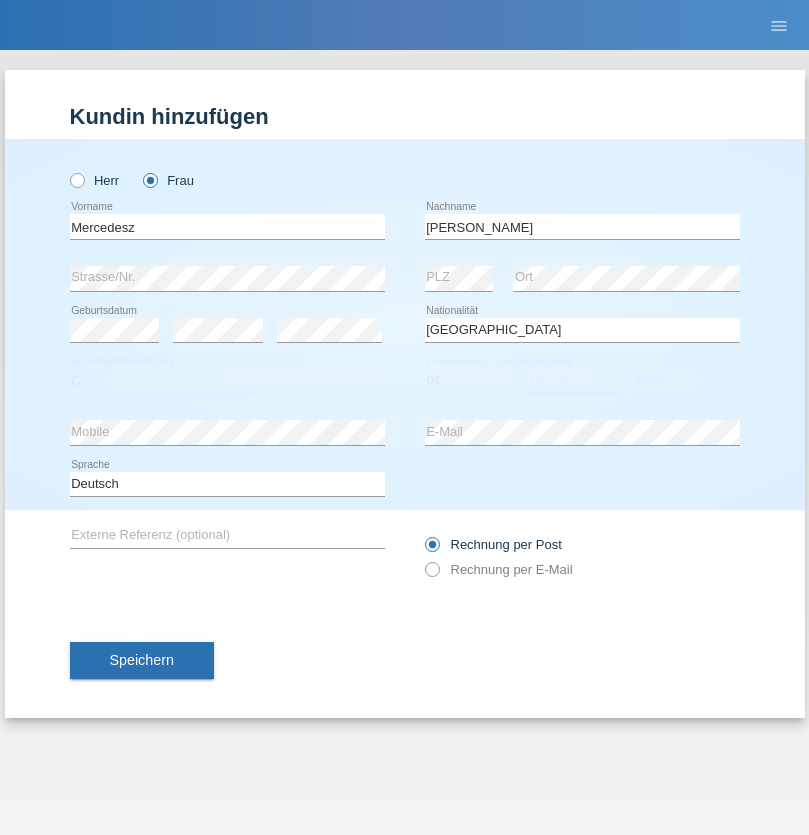 select on "08" 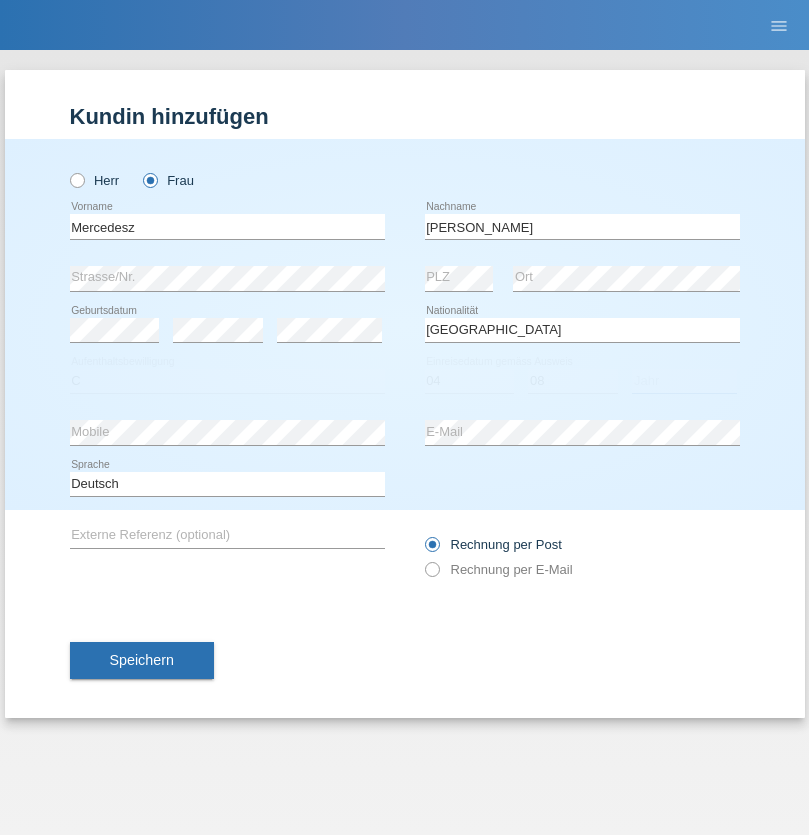 select on "2021" 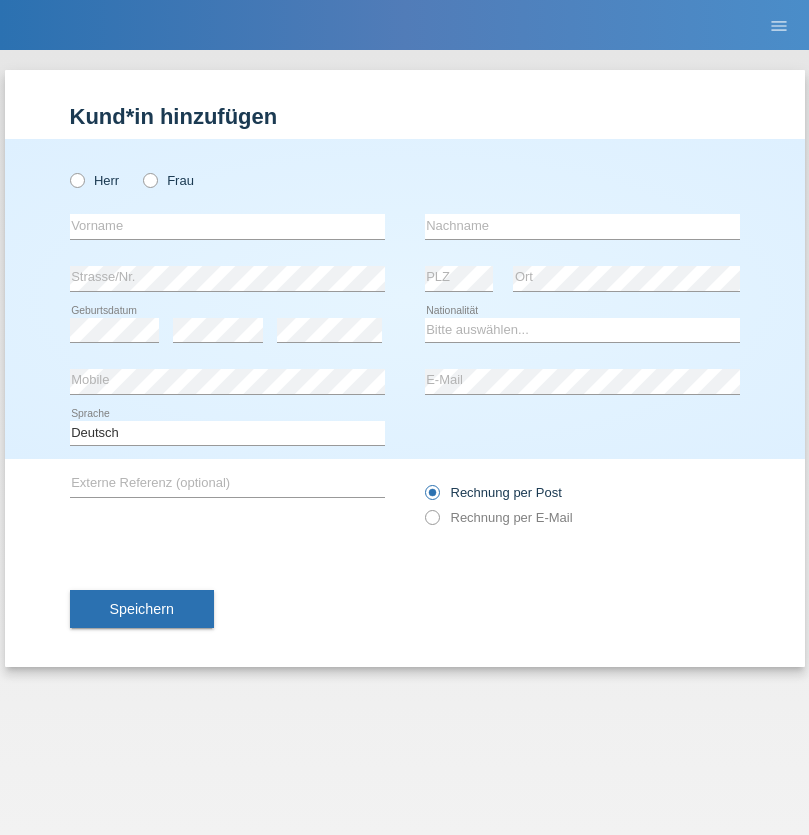 scroll, scrollTop: 0, scrollLeft: 0, axis: both 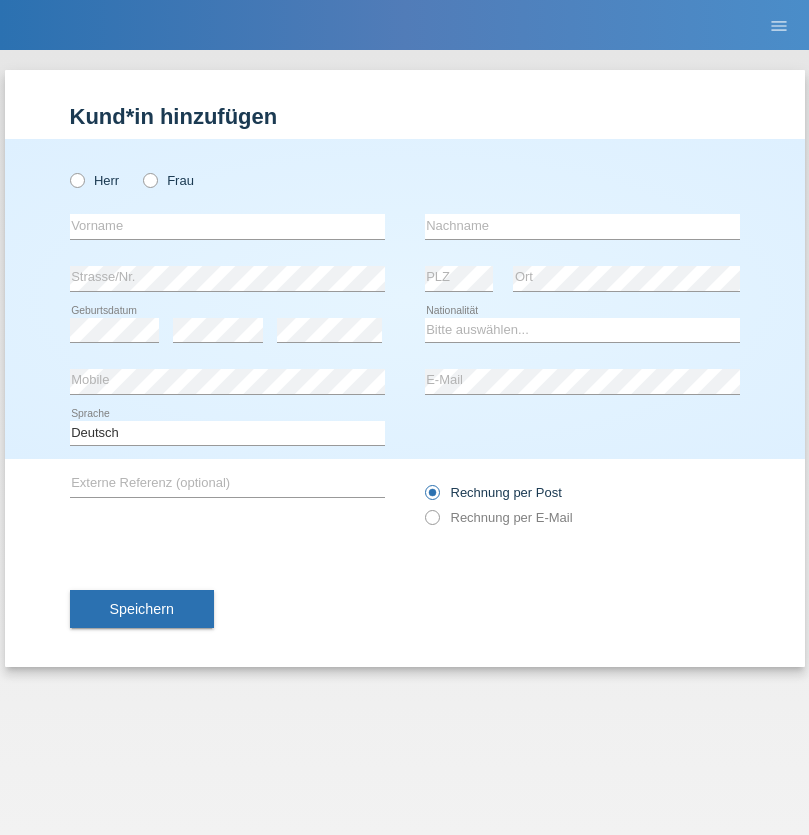 radio on "true" 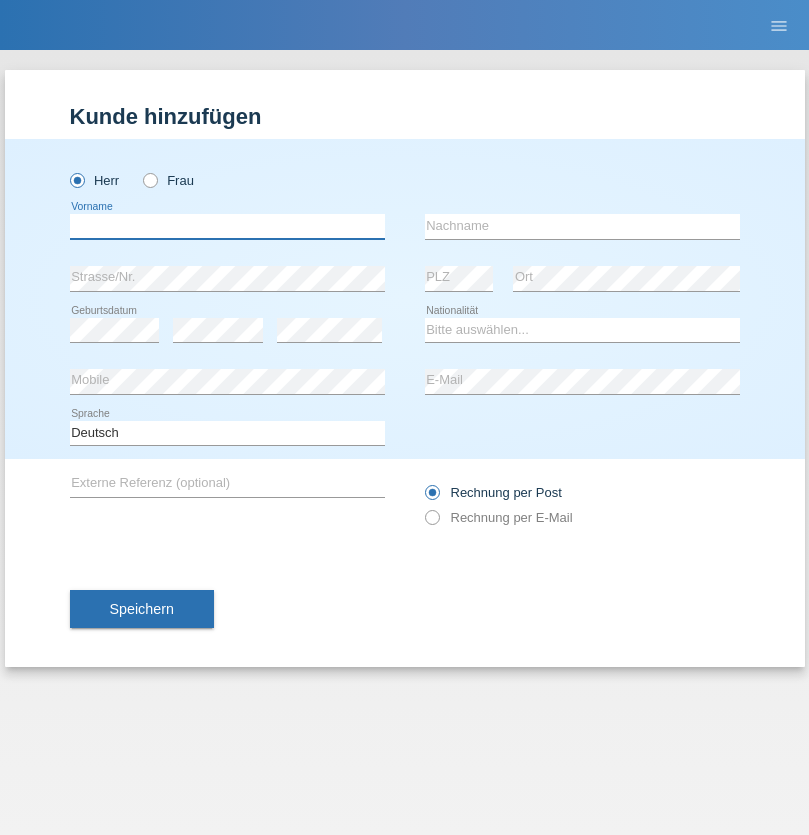 click at bounding box center (227, 226) 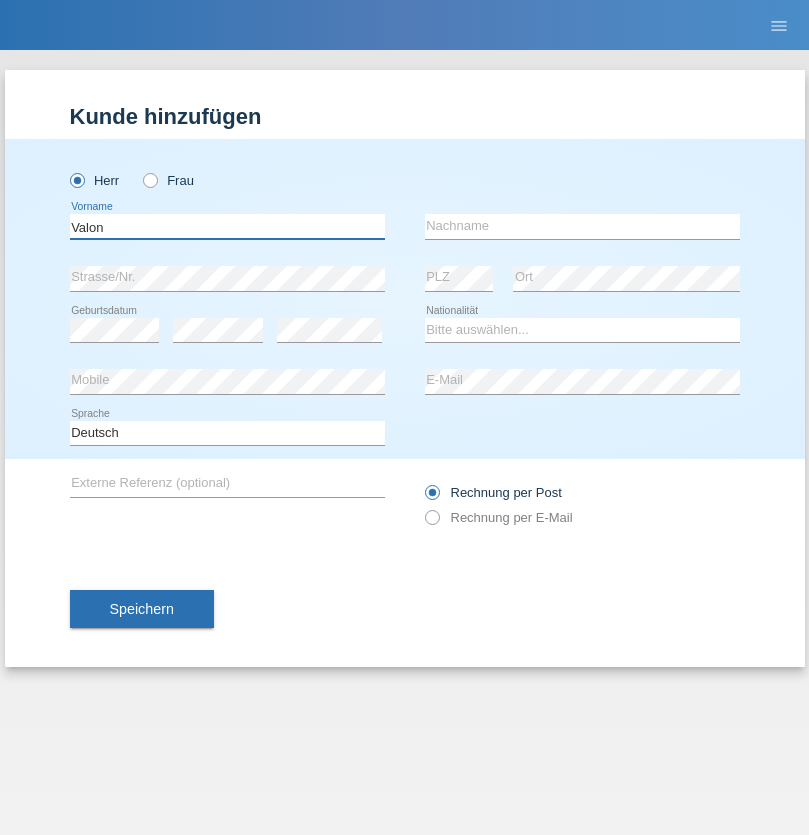 type on "Valon" 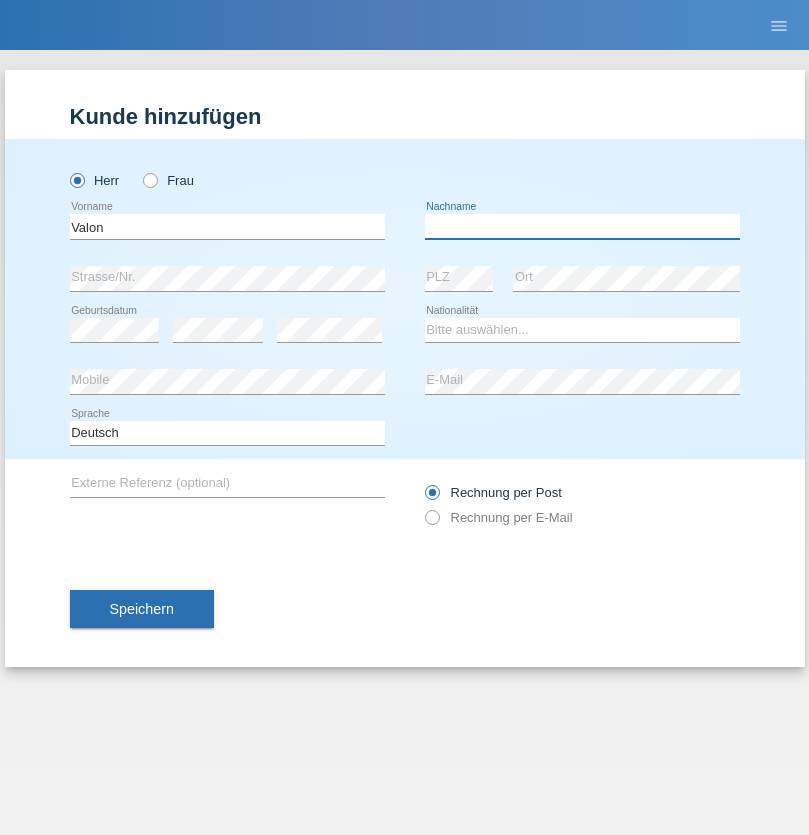 click at bounding box center [582, 226] 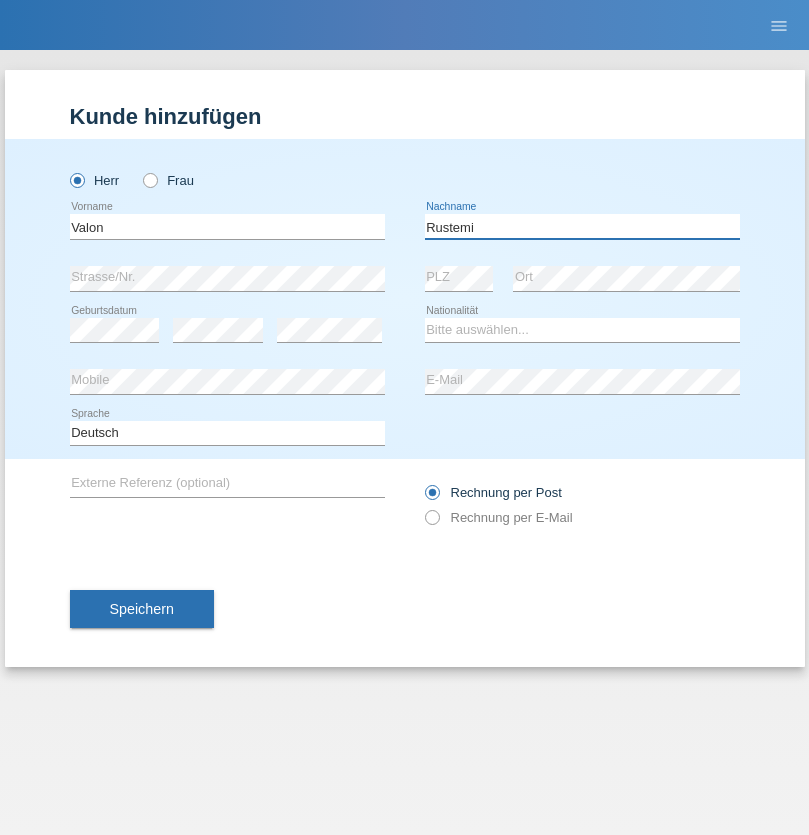 type on "Rustemi" 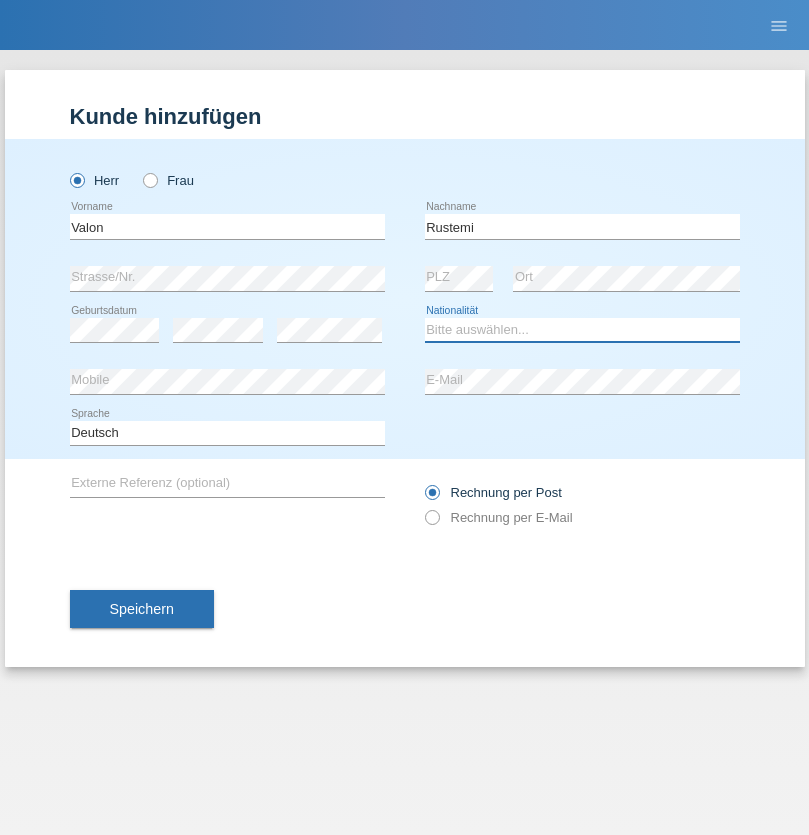 select on "MK" 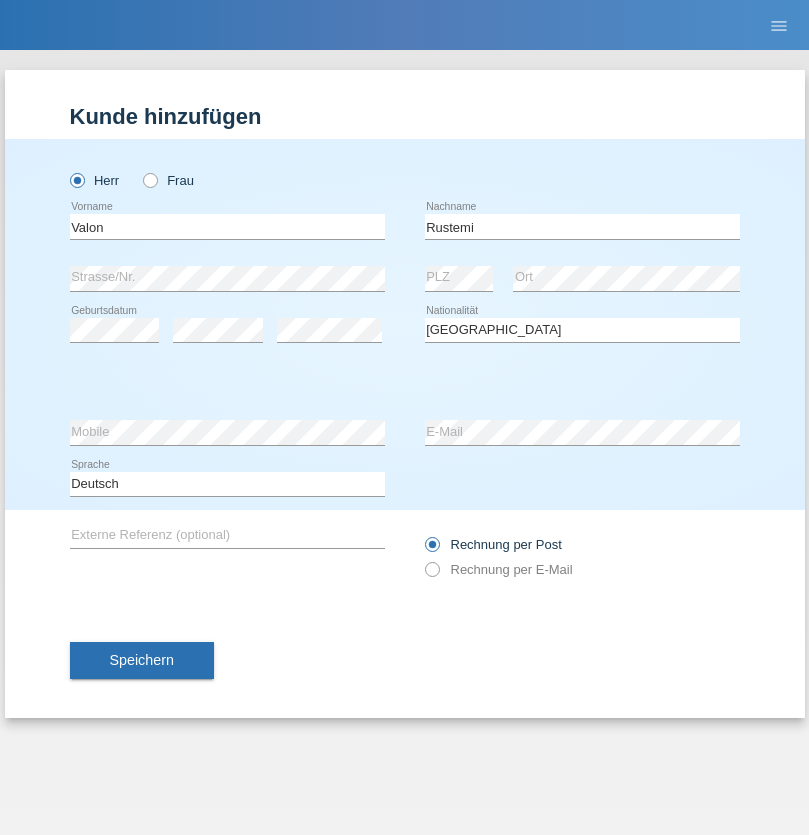 select on "C" 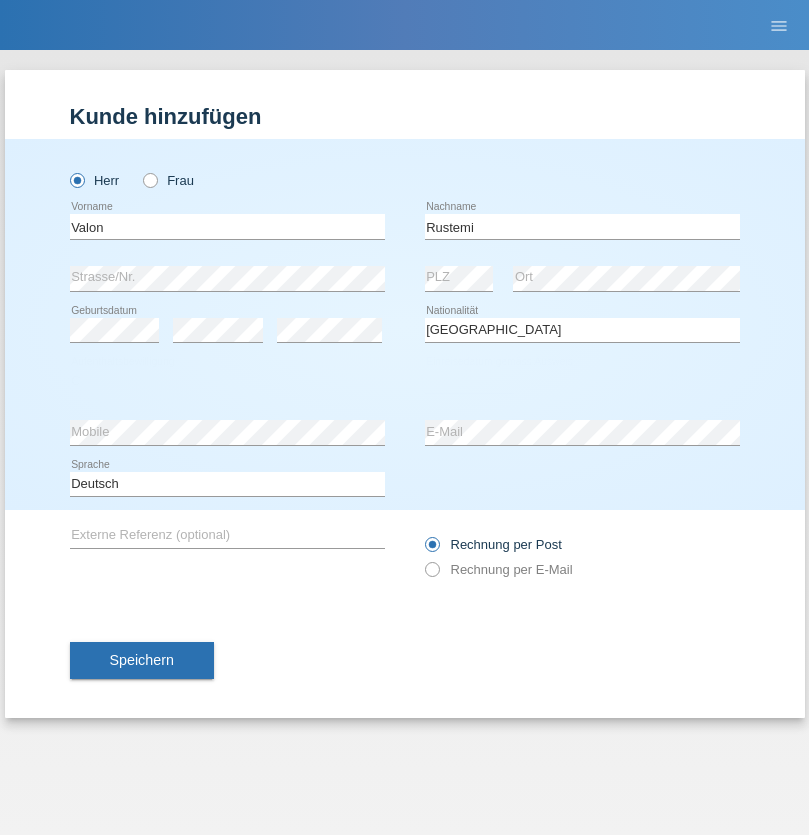 select on "22" 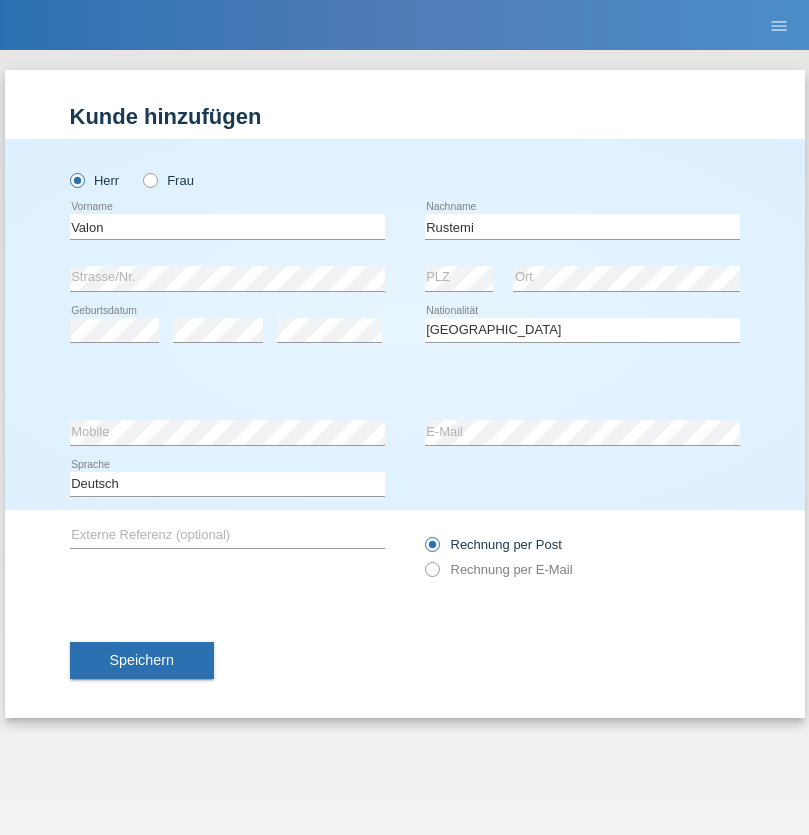 select on "03" 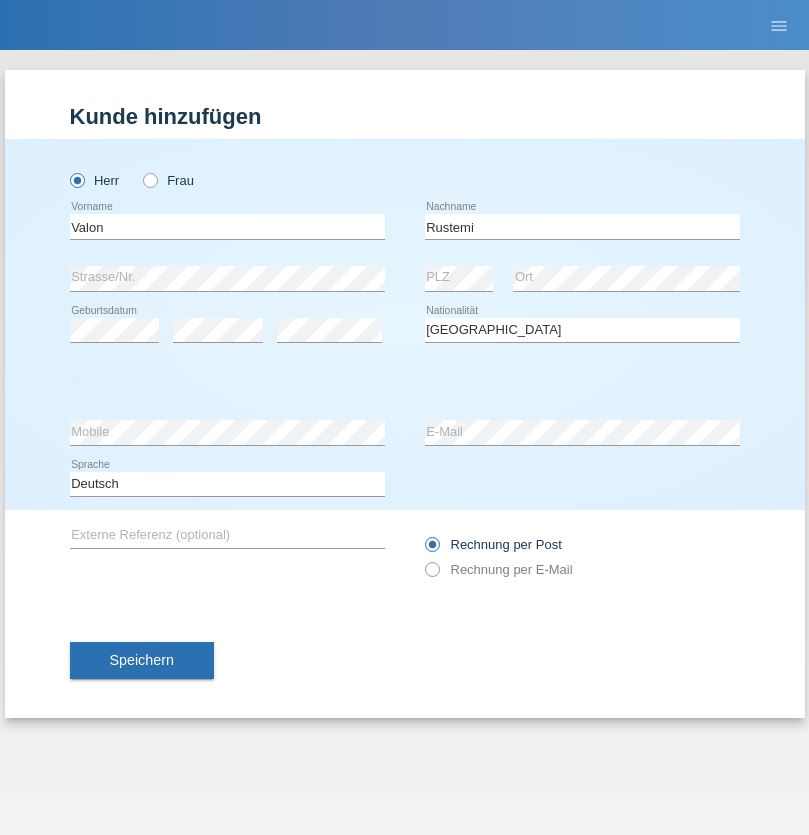 select on "2002" 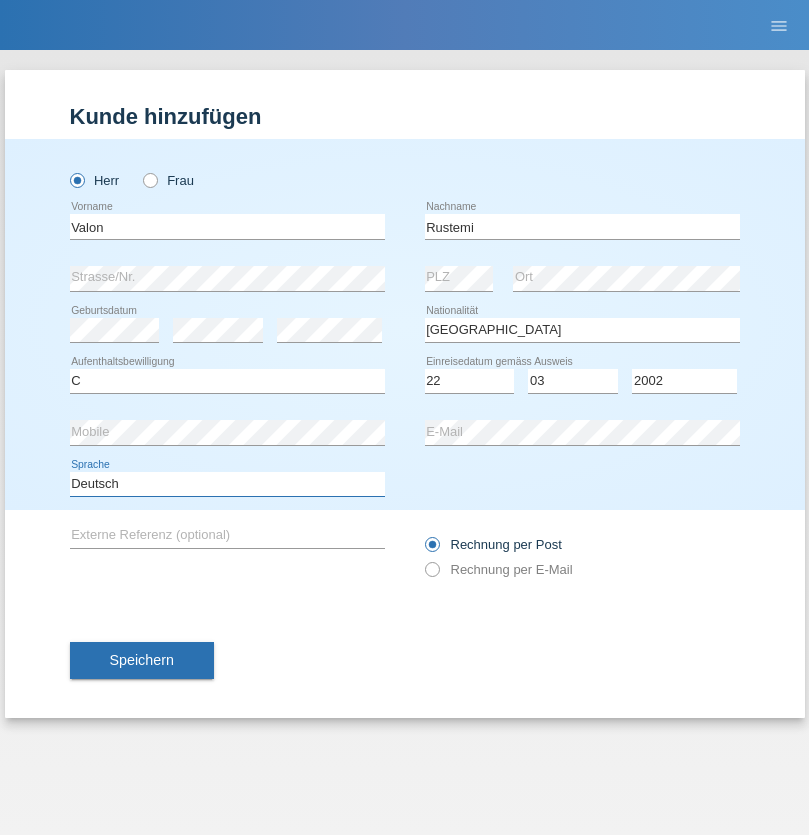 select on "en" 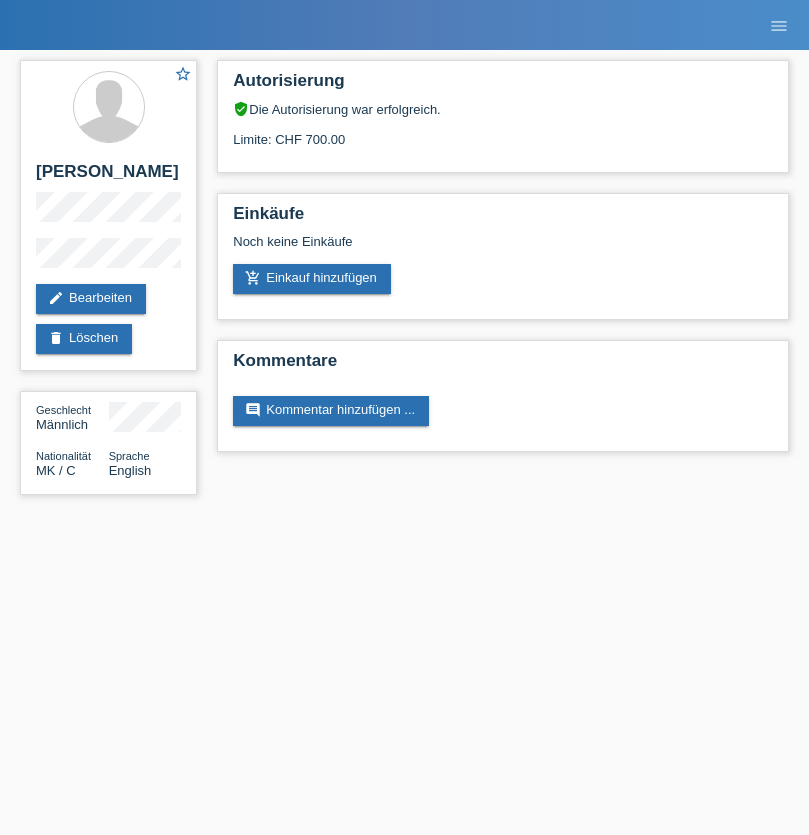 scroll, scrollTop: 0, scrollLeft: 0, axis: both 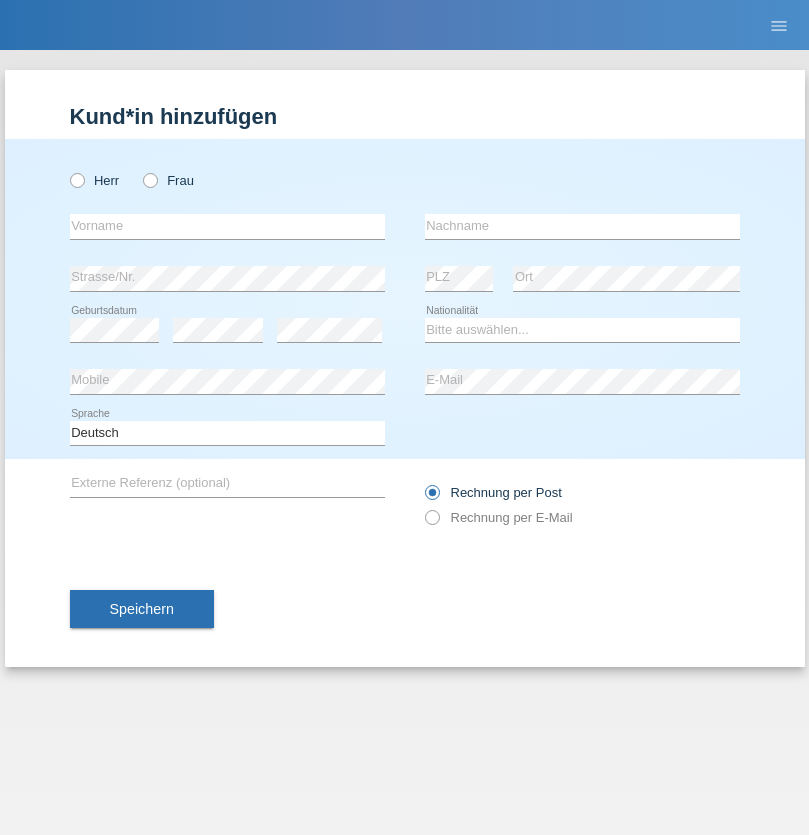 radio on "true" 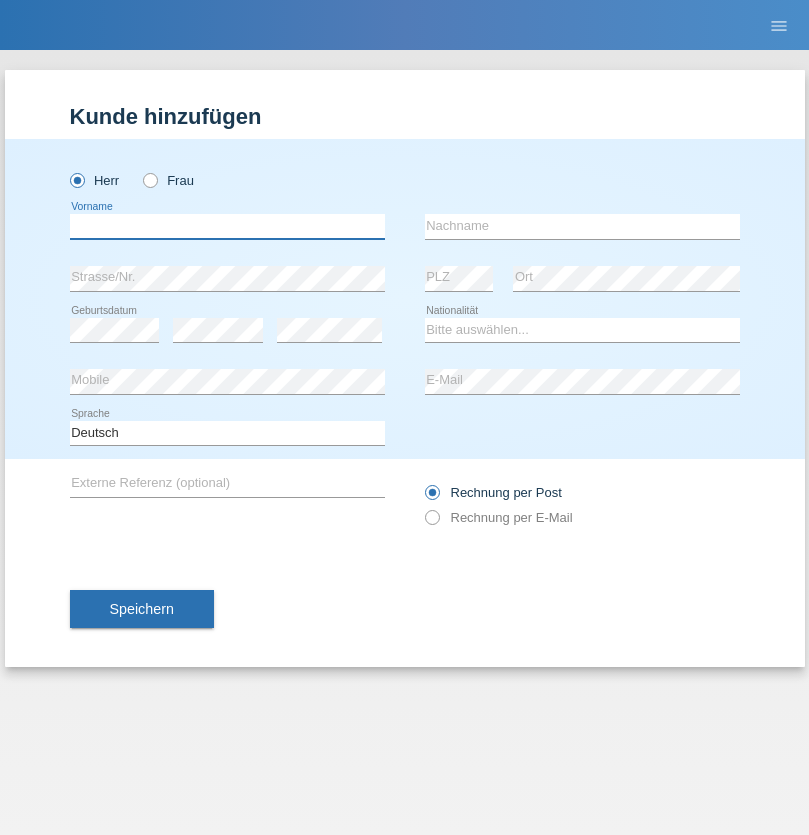 click at bounding box center [227, 226] 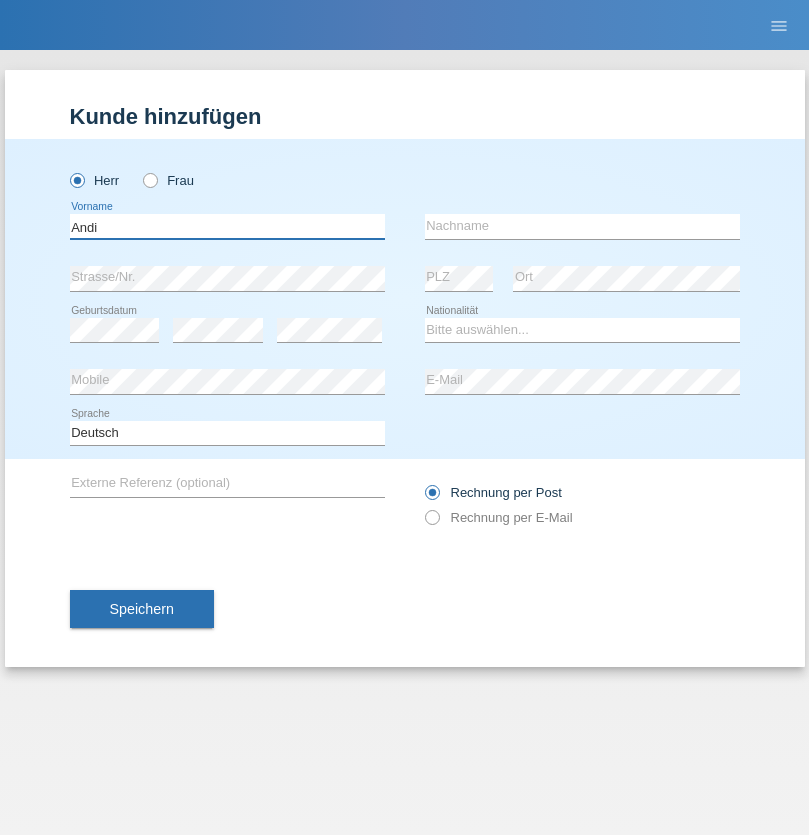type on "Andi" 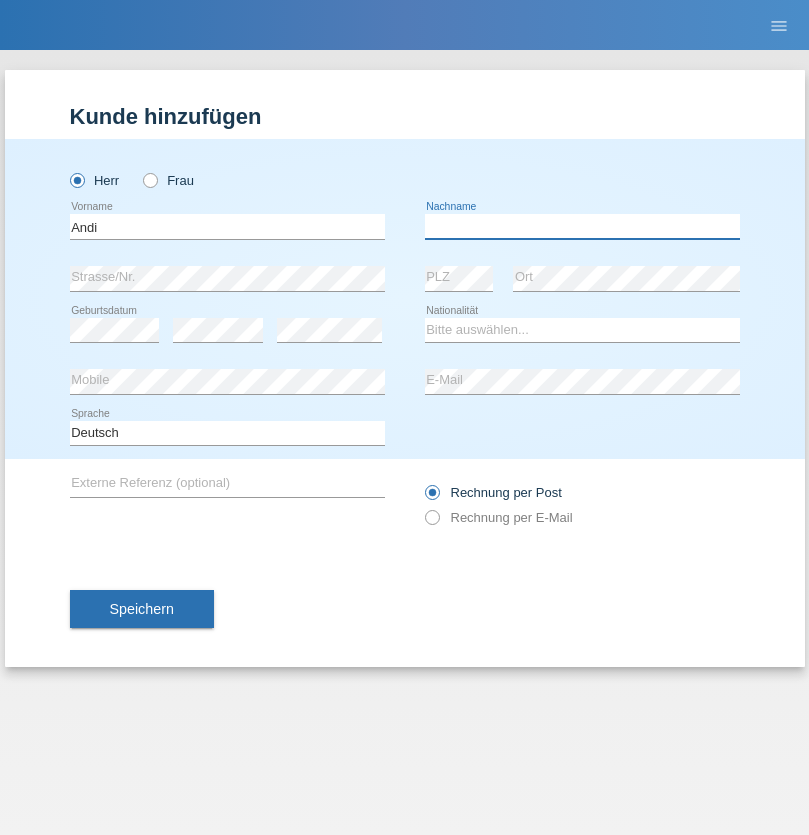 click at bounding box center [582, 226] 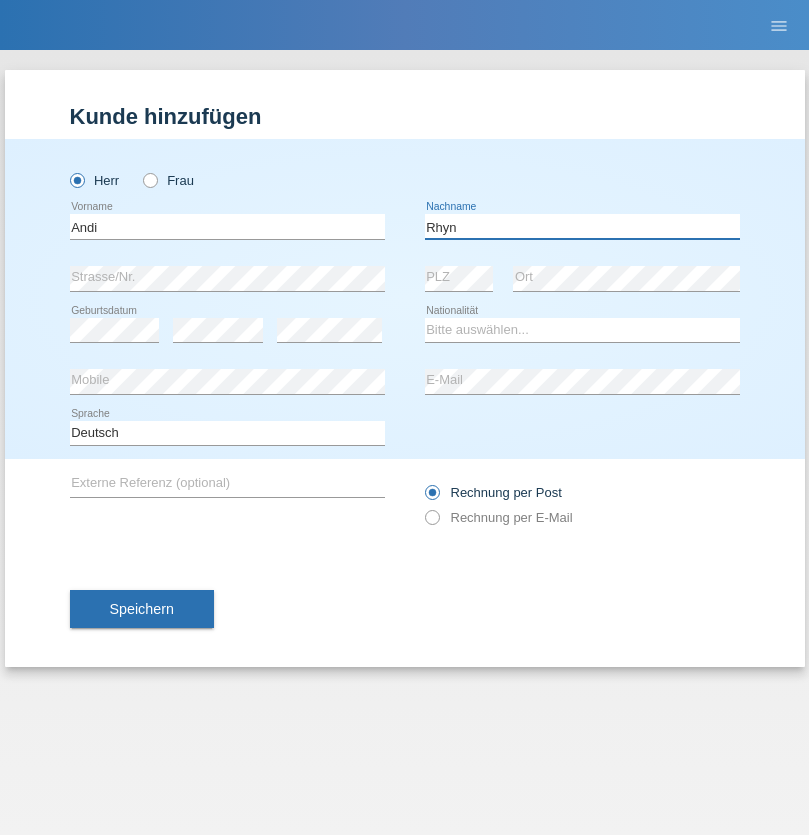 type on "Rhyn" 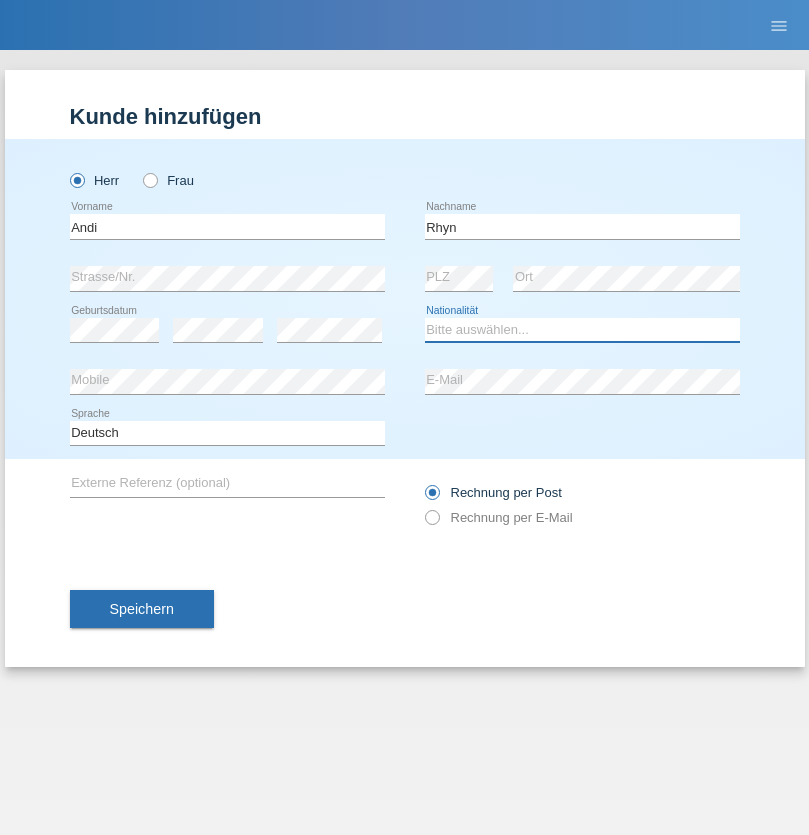 select on "CH" 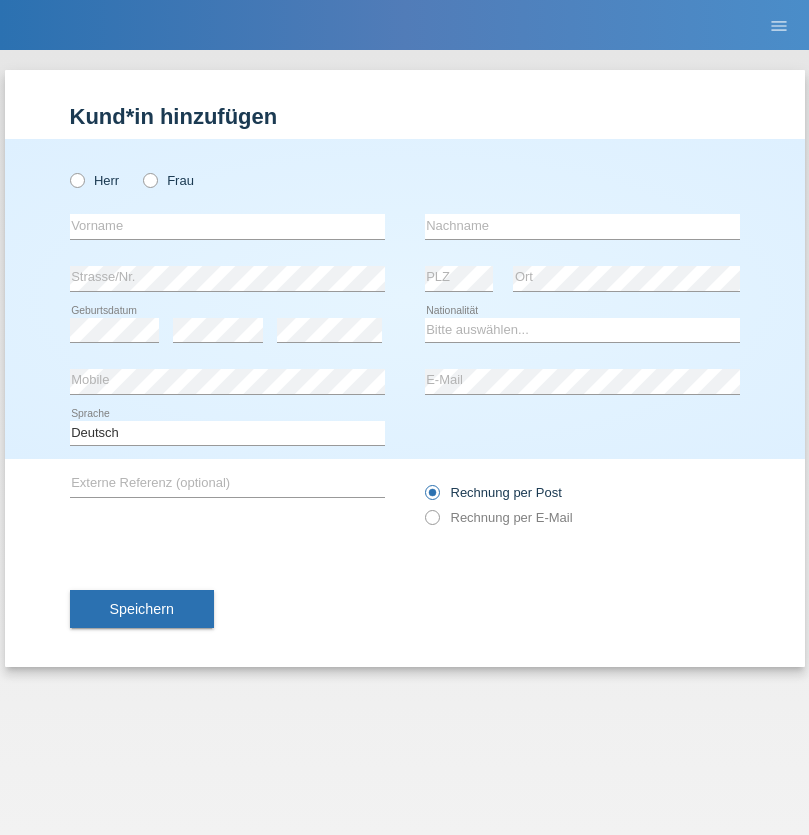 scroll, scrollTop: 0, scrollLeft: 0, axis: both 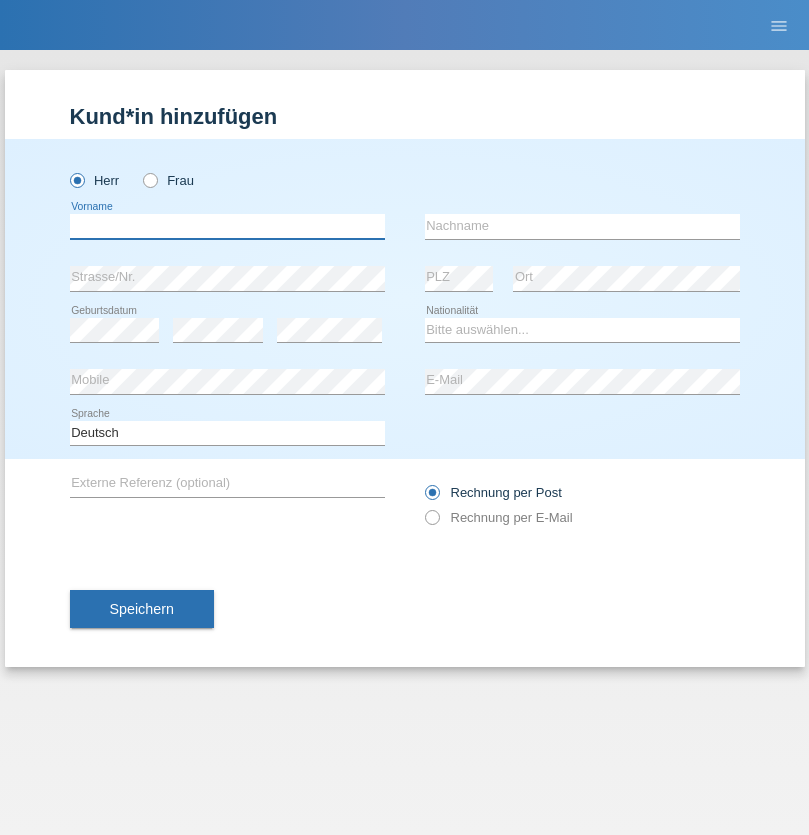click at bounding box center [227, 226] 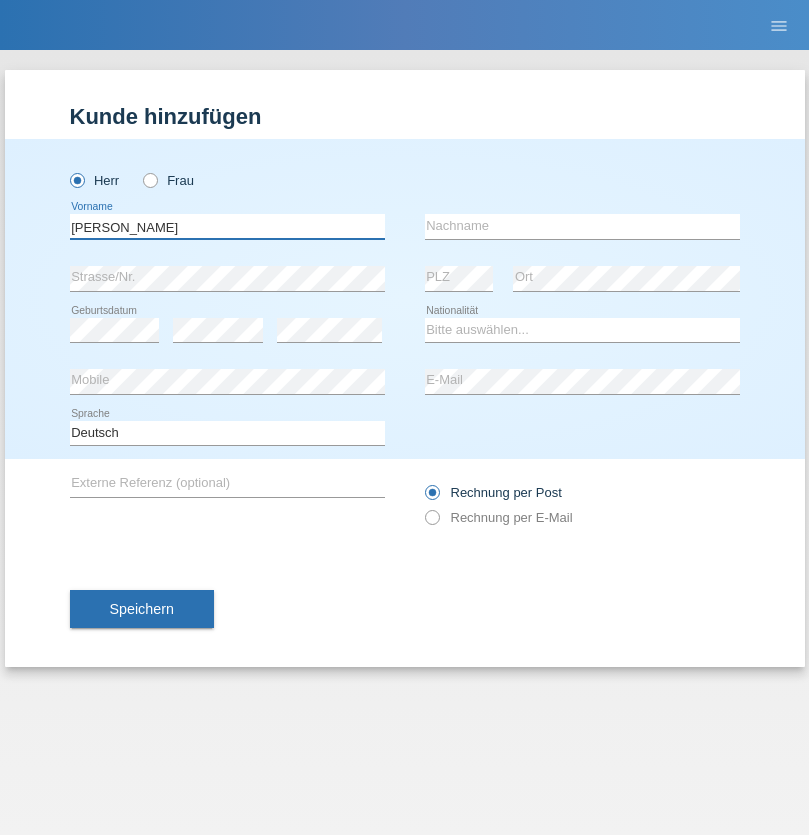 type on "Miroslav" 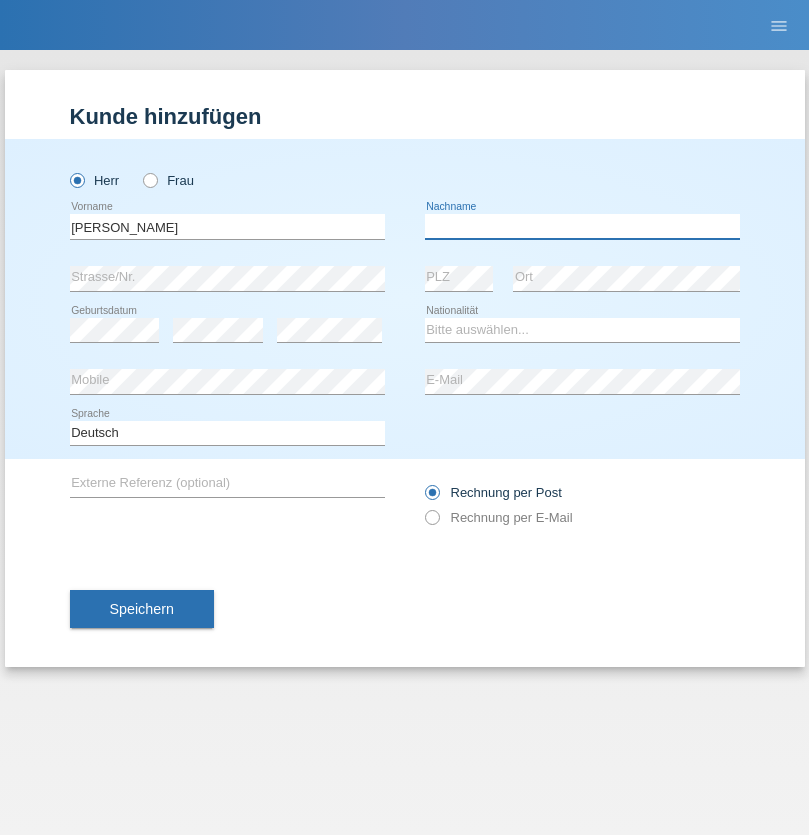 click at bounding box center (582, 226) 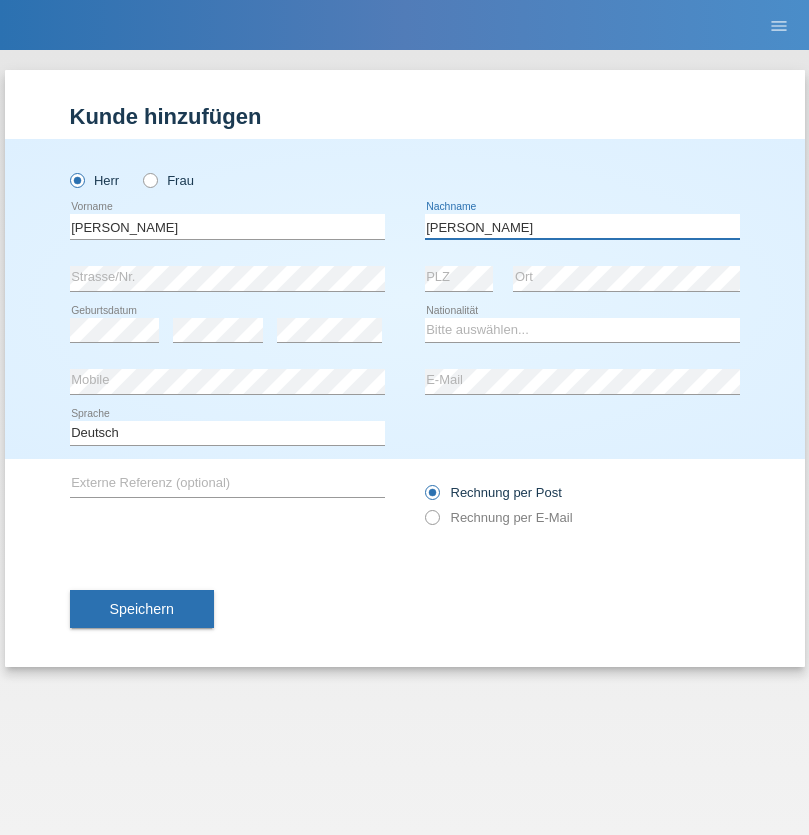 type on "Yordanov" 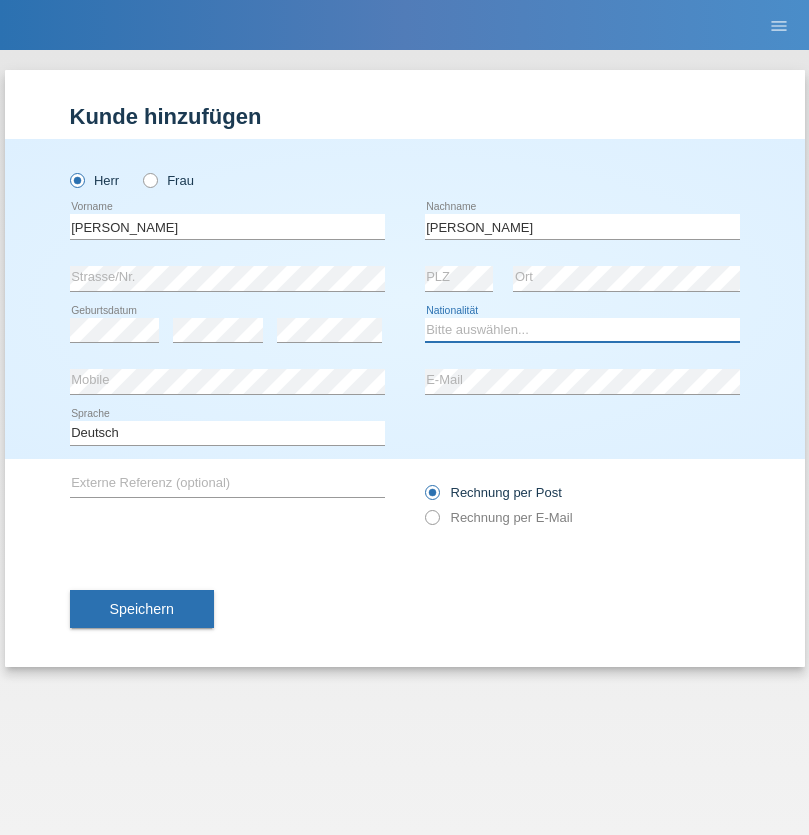 select on "BG" 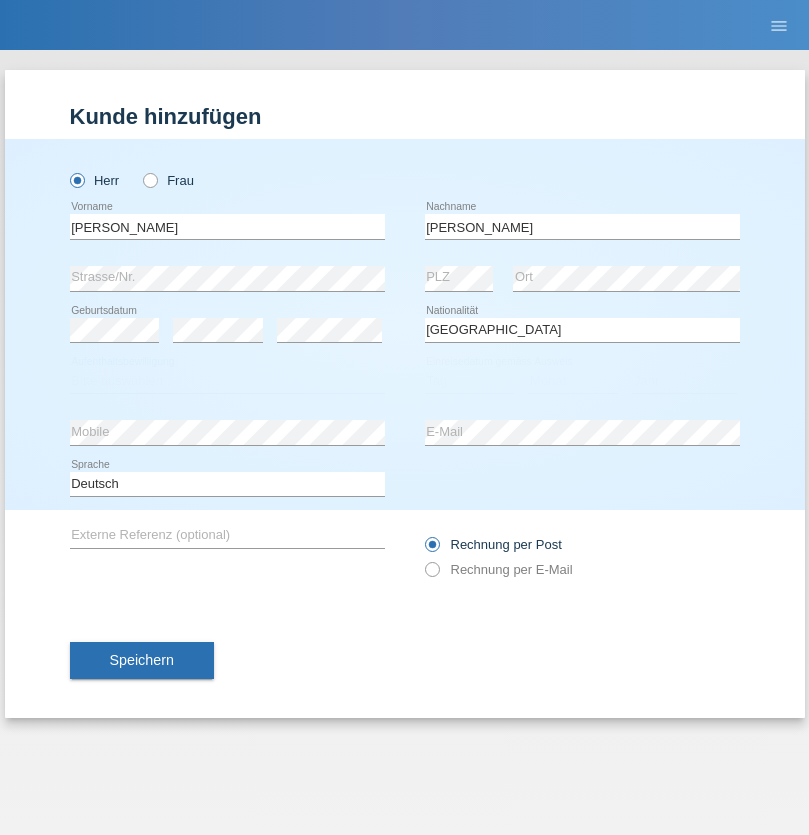 select on "C" 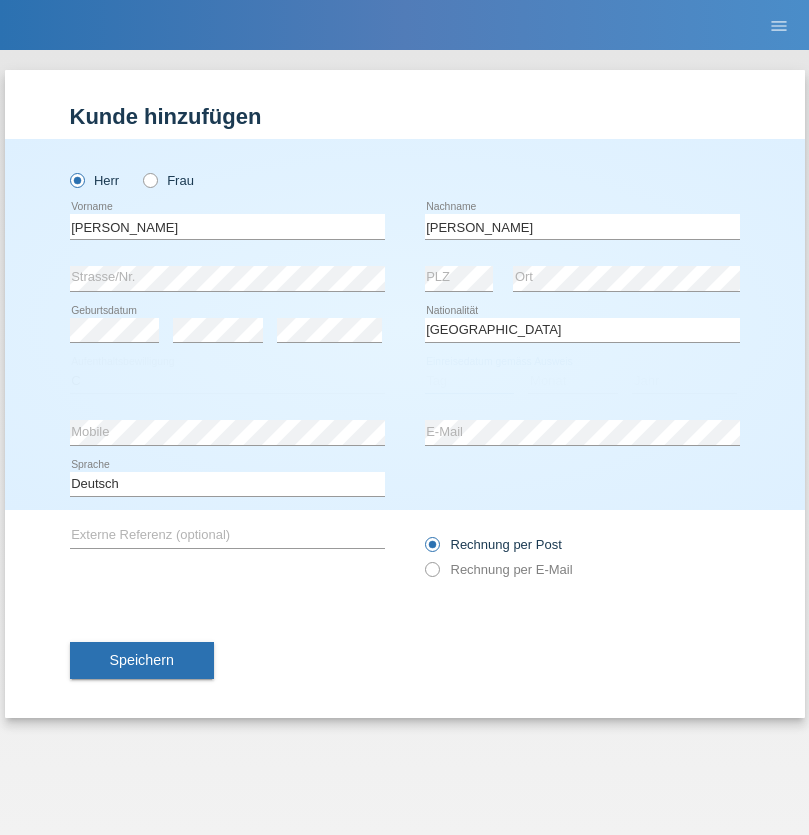 select on "06" 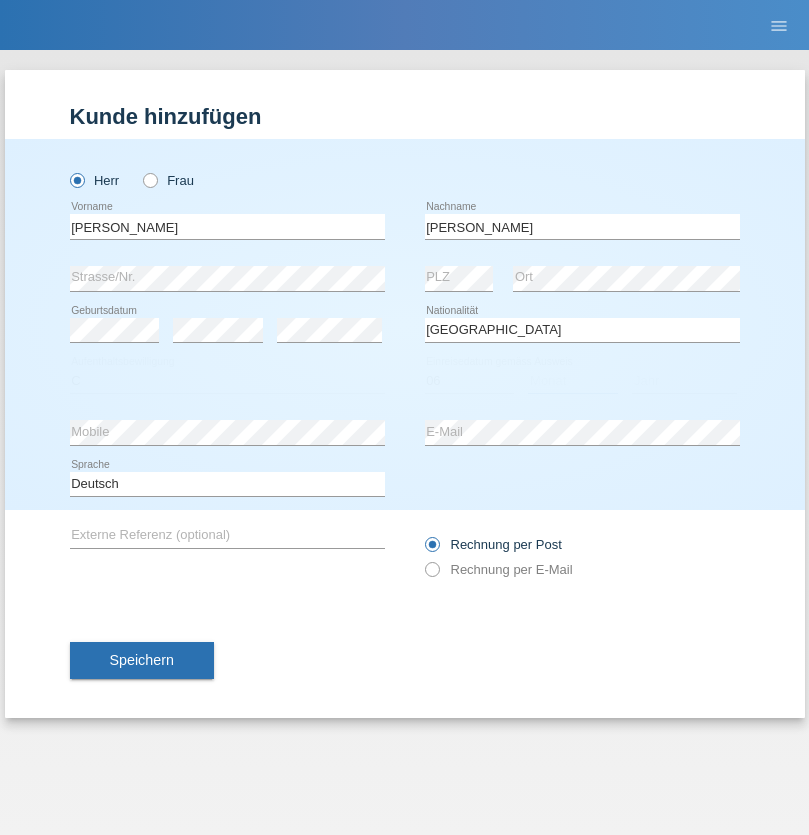 select on "07" 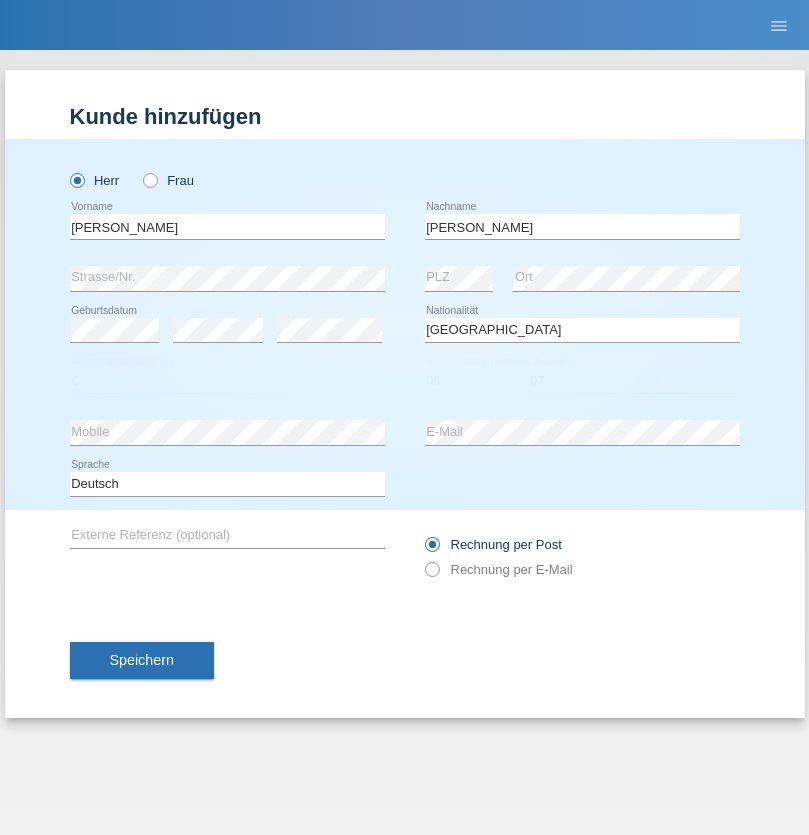 select on "2021" 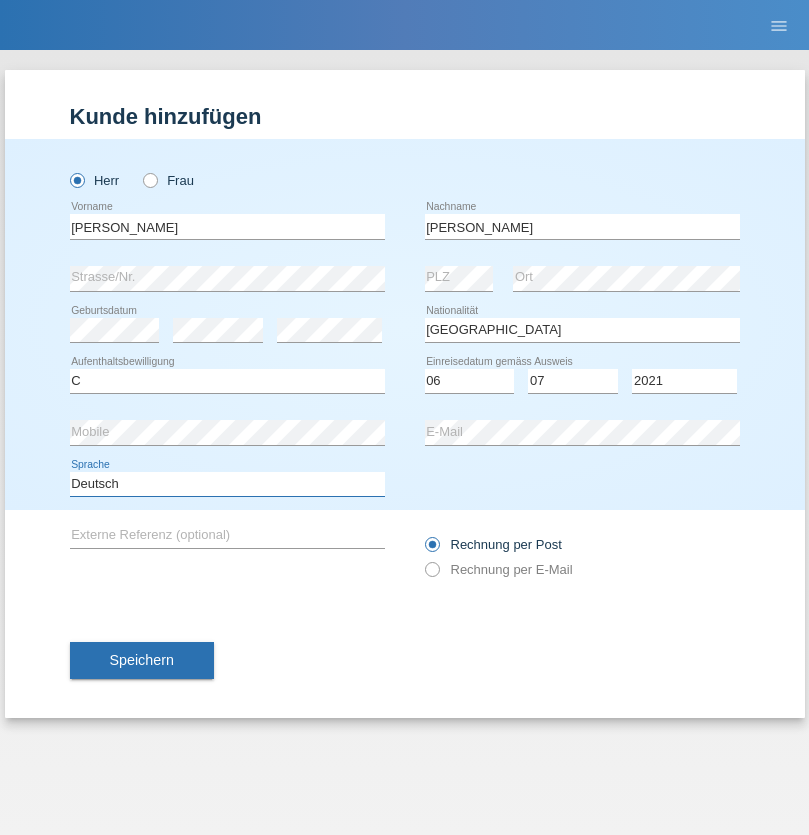select on "en" 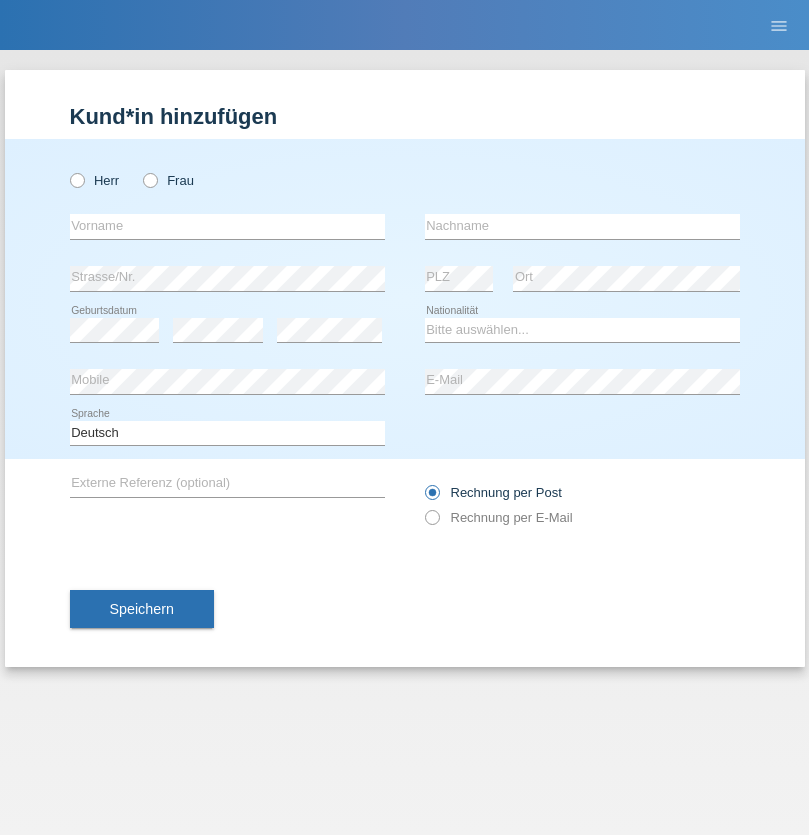 scroll, scrollTop: 0, scrollLeft: 0, axis: both 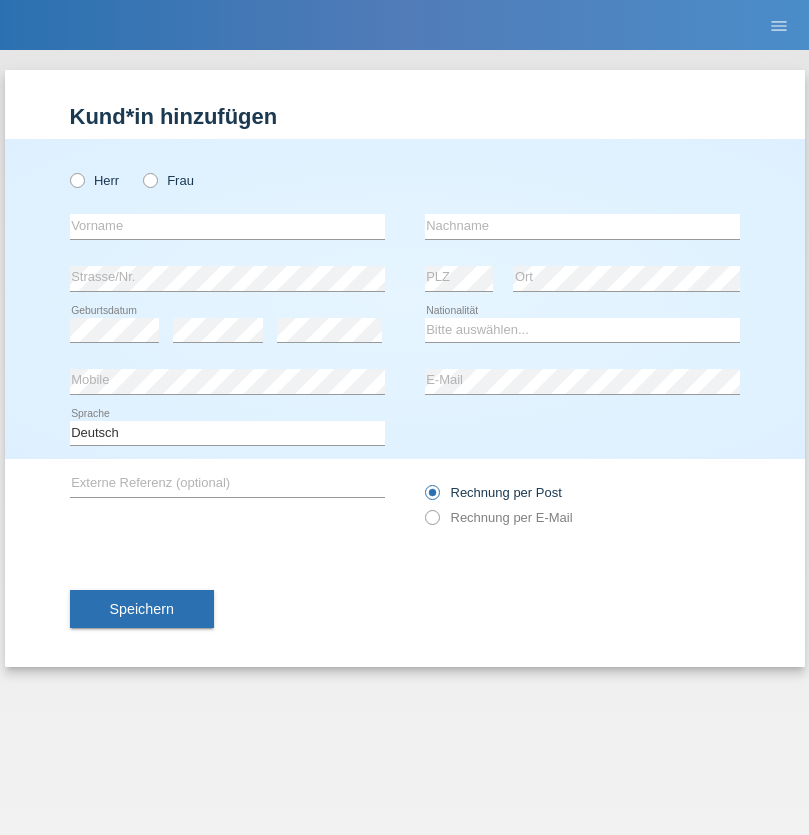 radio on "true" 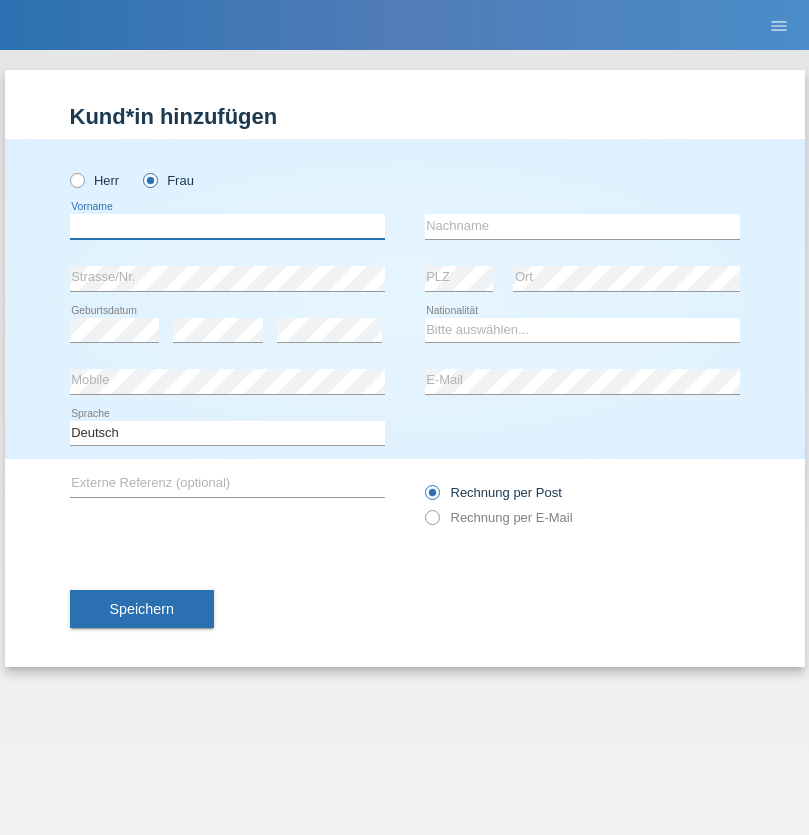click at bounding box center (227, 226) 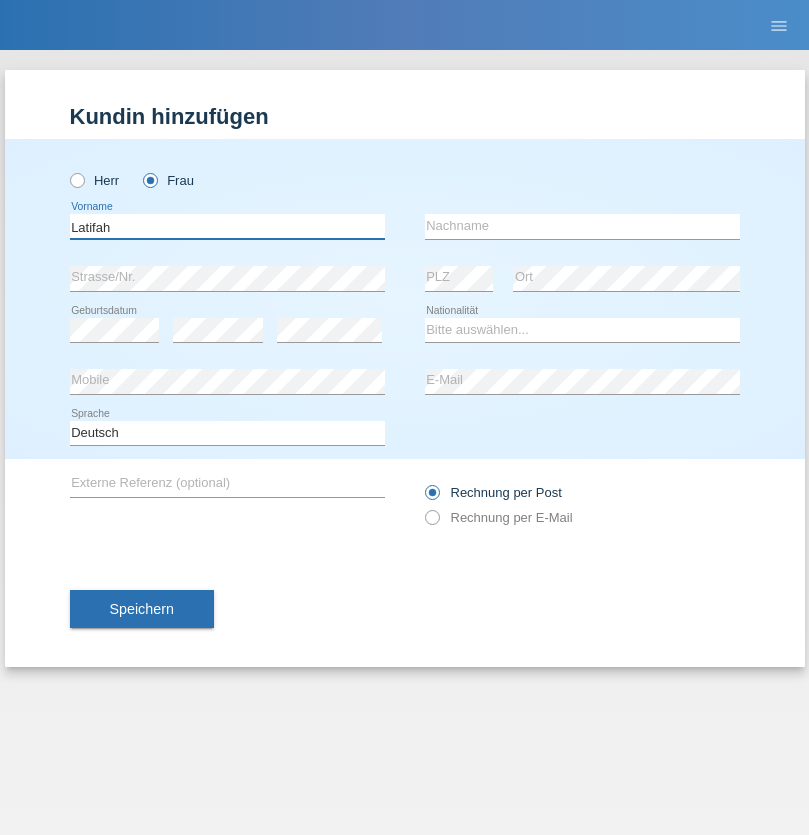 type on "Latifah" 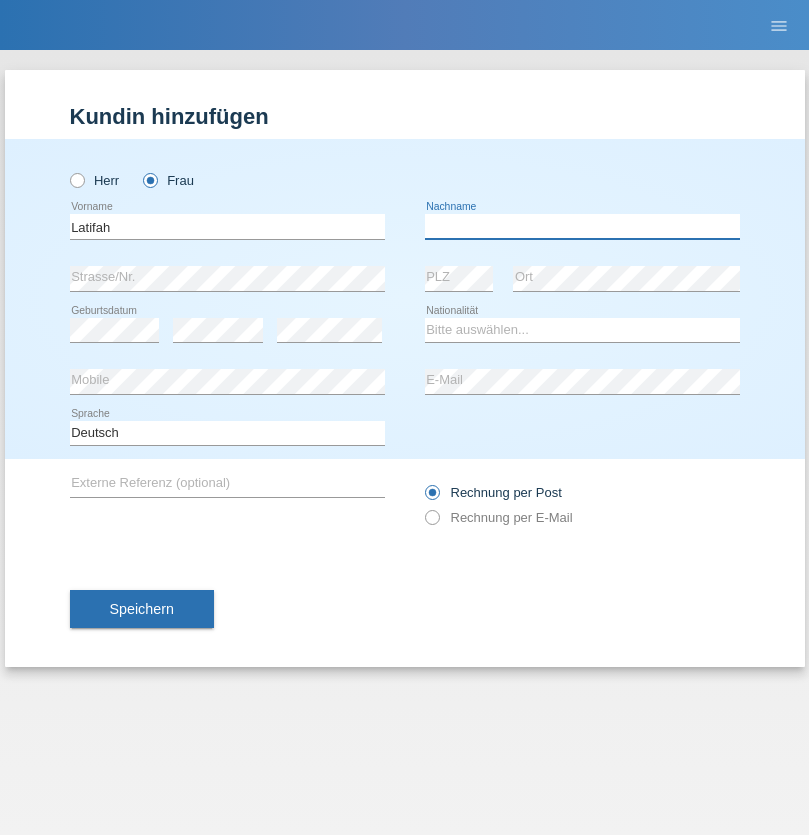 click at bounding box center [582, 226] 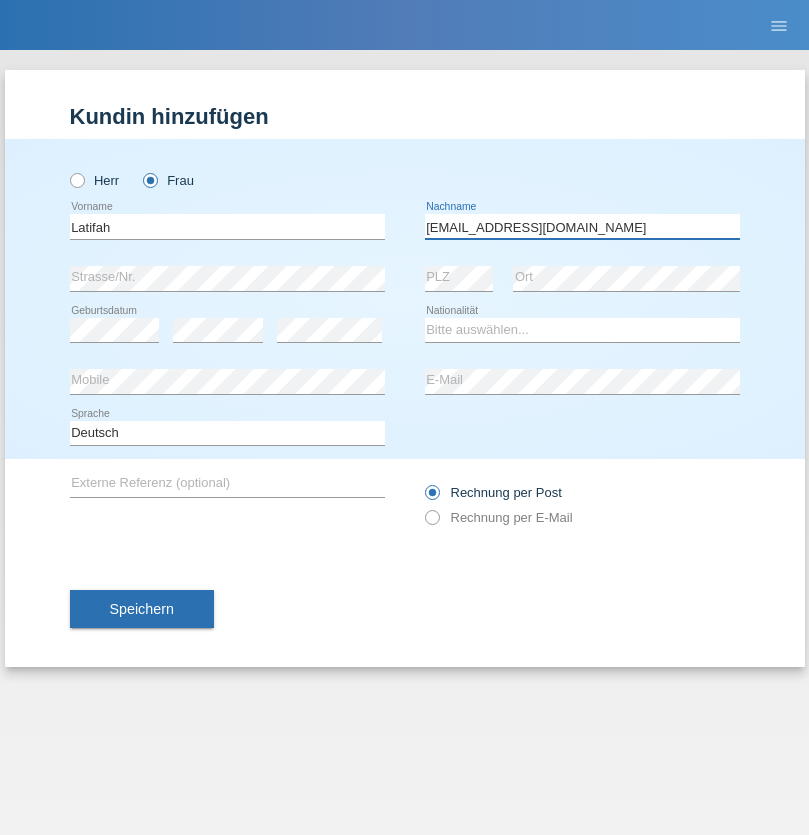 type on "[EMAIL_ADDRESS][DOMAIN_NAME]" 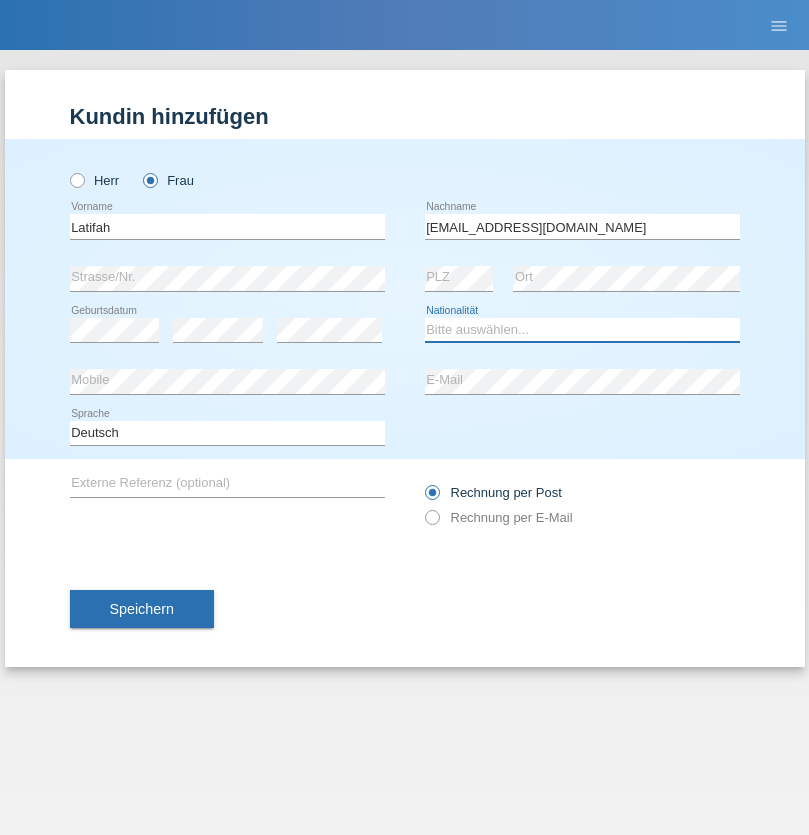 select on "TR" 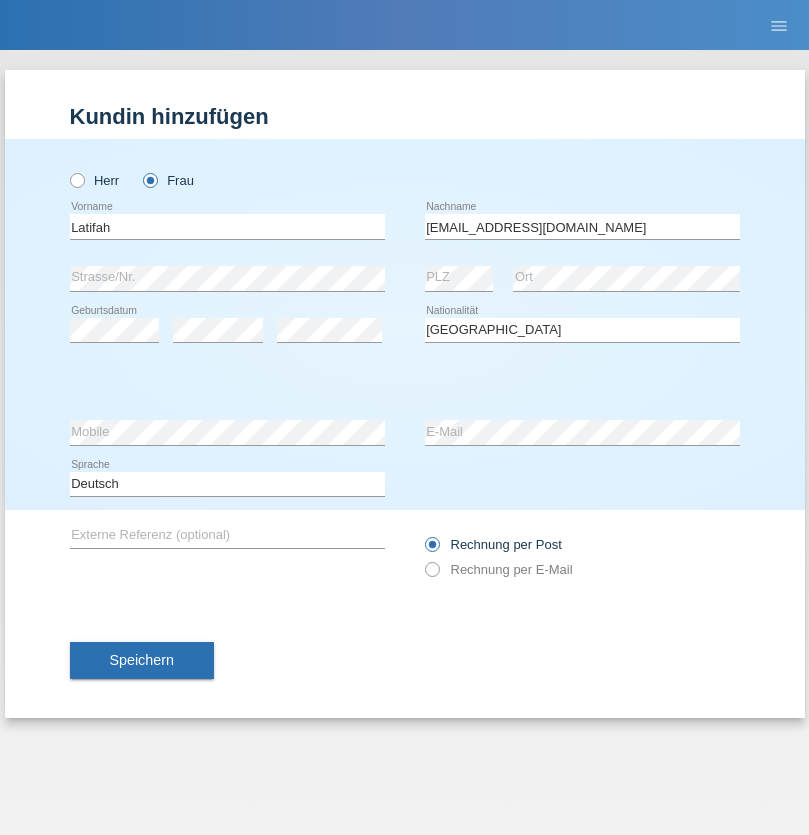select on "C" 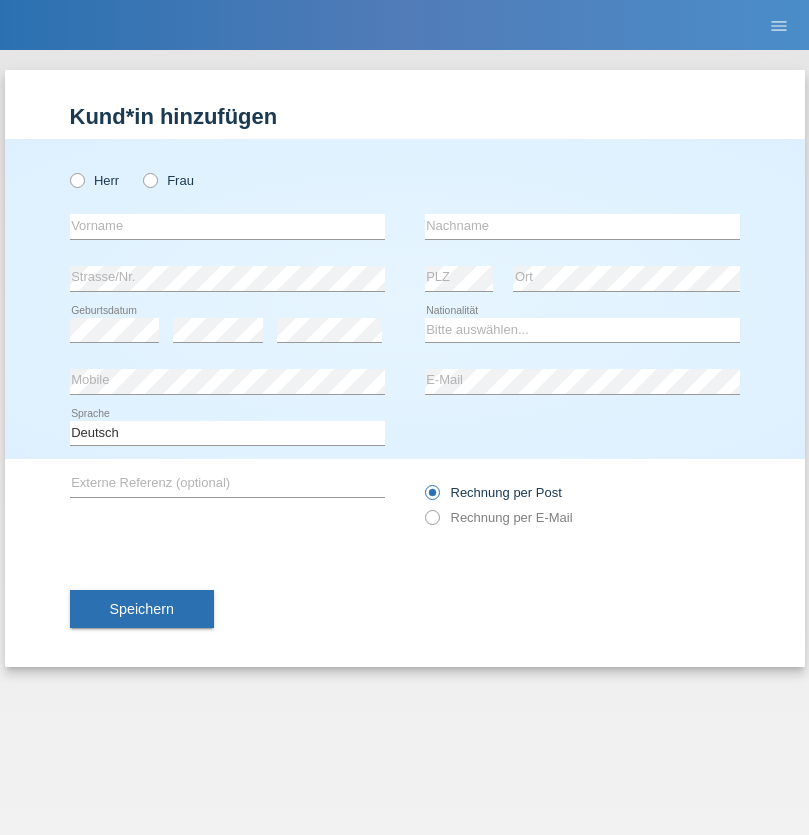 scroll, scrollTop: 0, scrollLeft: 0, axis: both 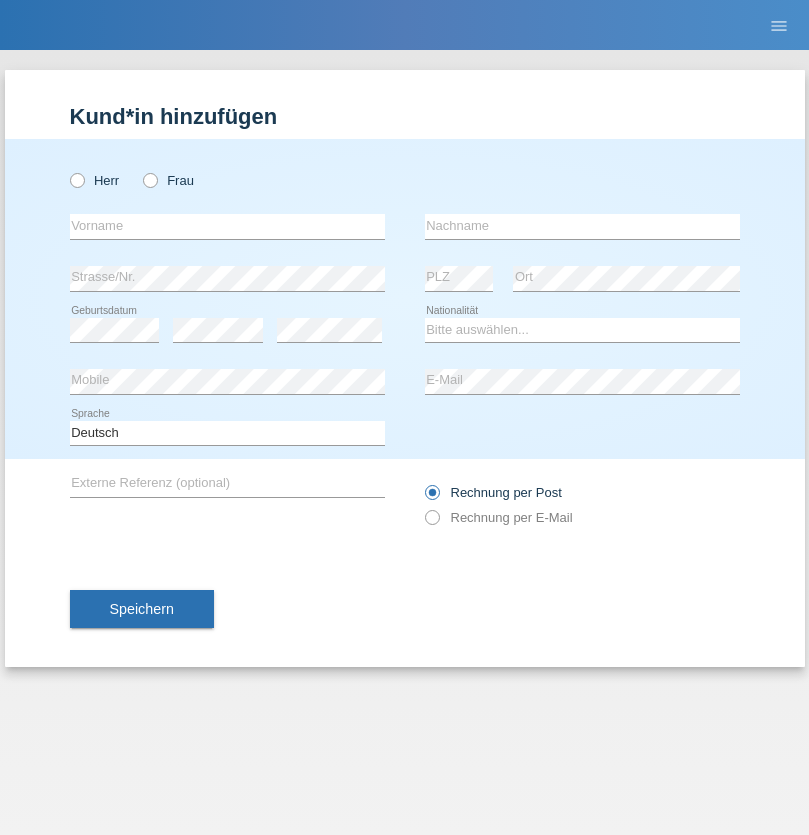 radio on "true" 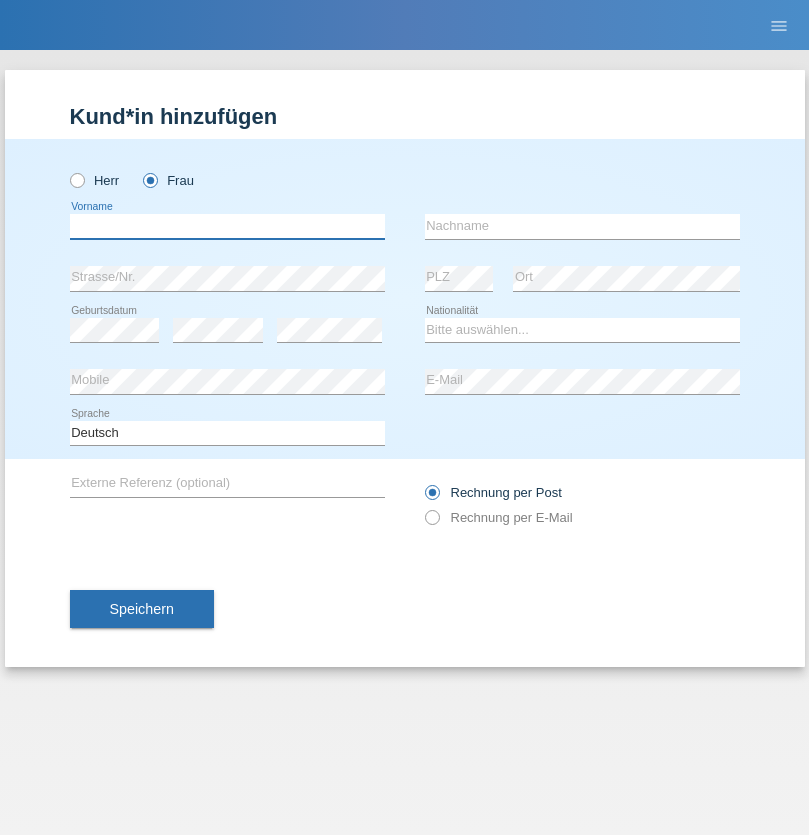 click at bounding box center (227, 226) 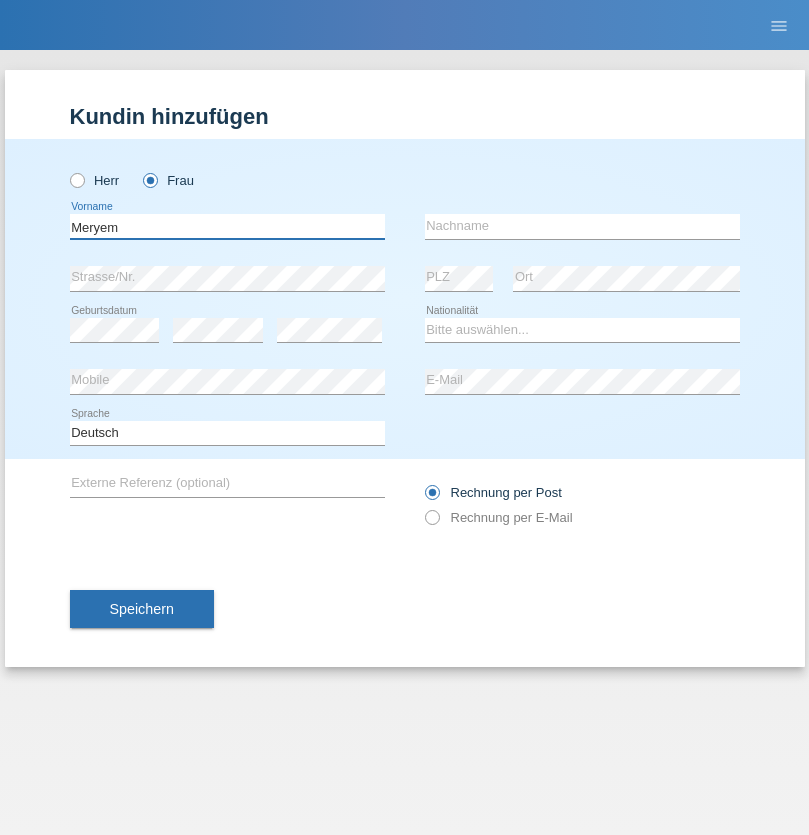 type on "Meryem" 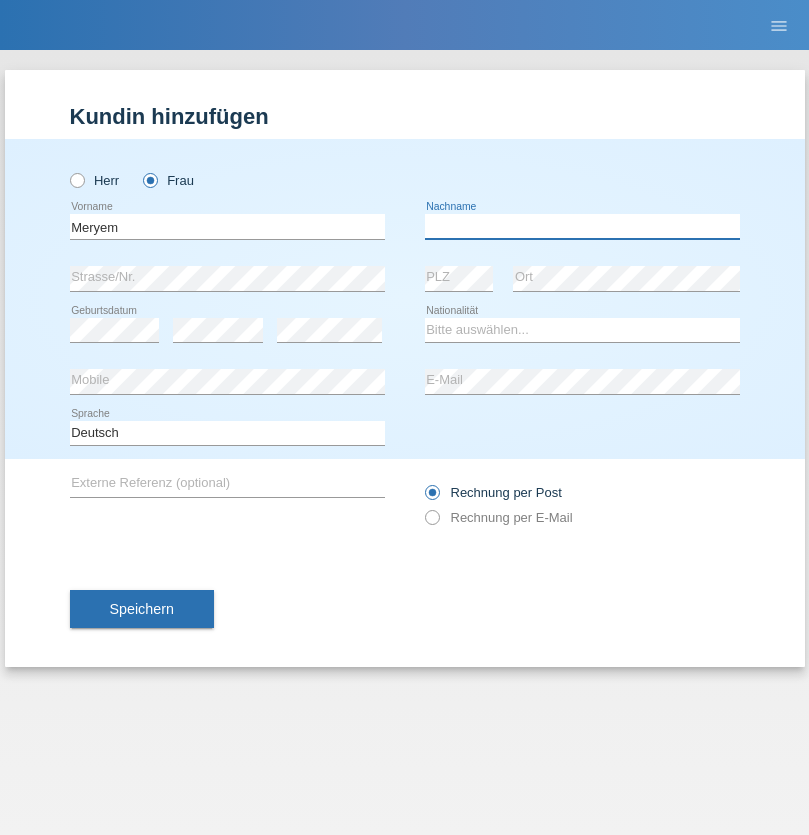 click at bounding box center [582, 226] 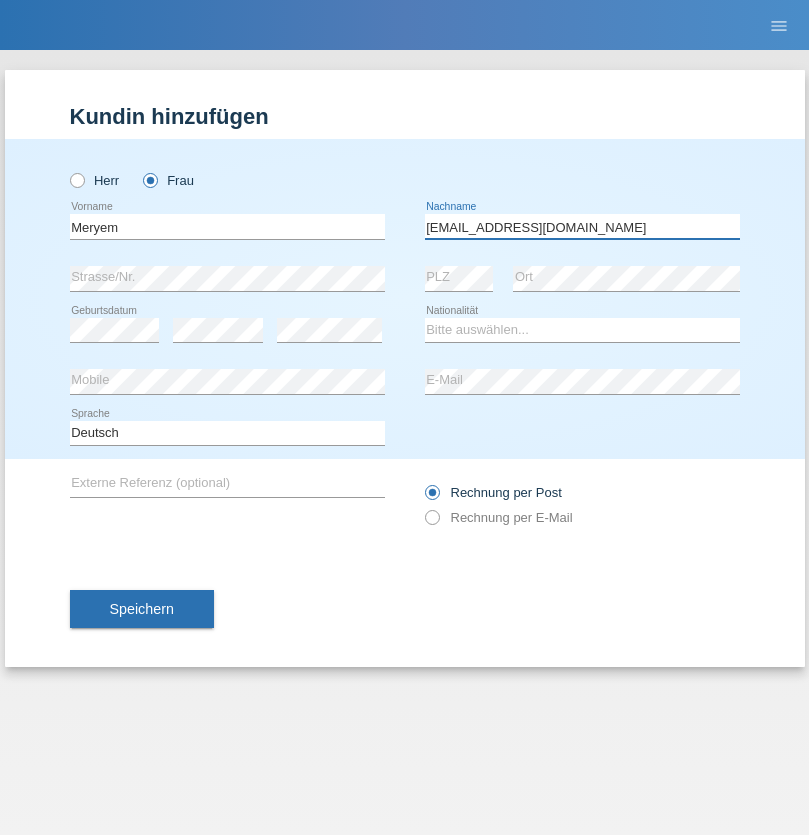 type on "[EMAIL_ADDRESS][DOMAIN_NAME]" 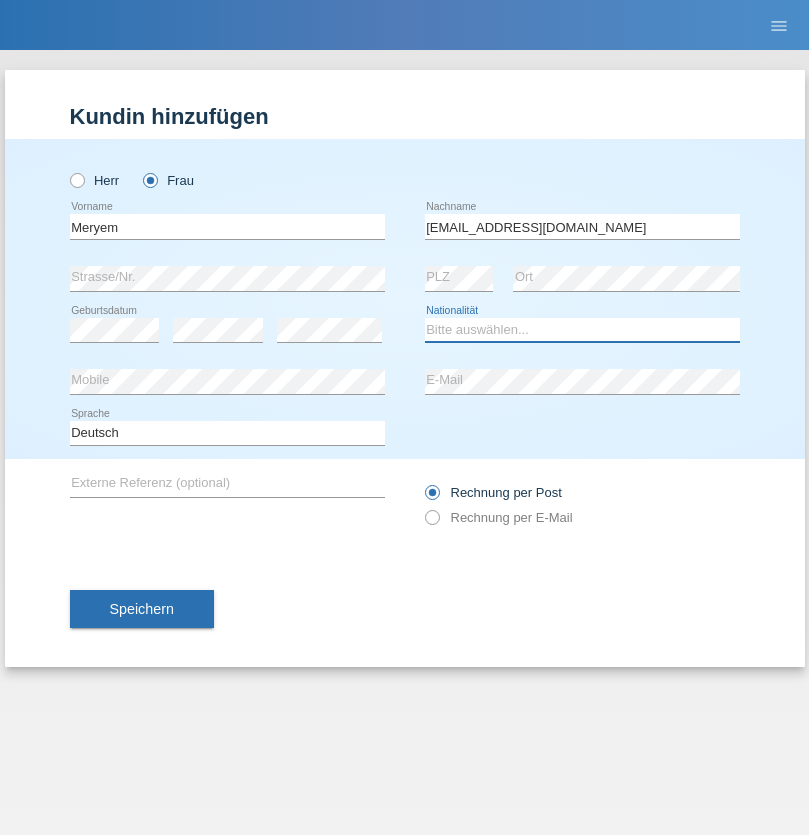 select on "TR" 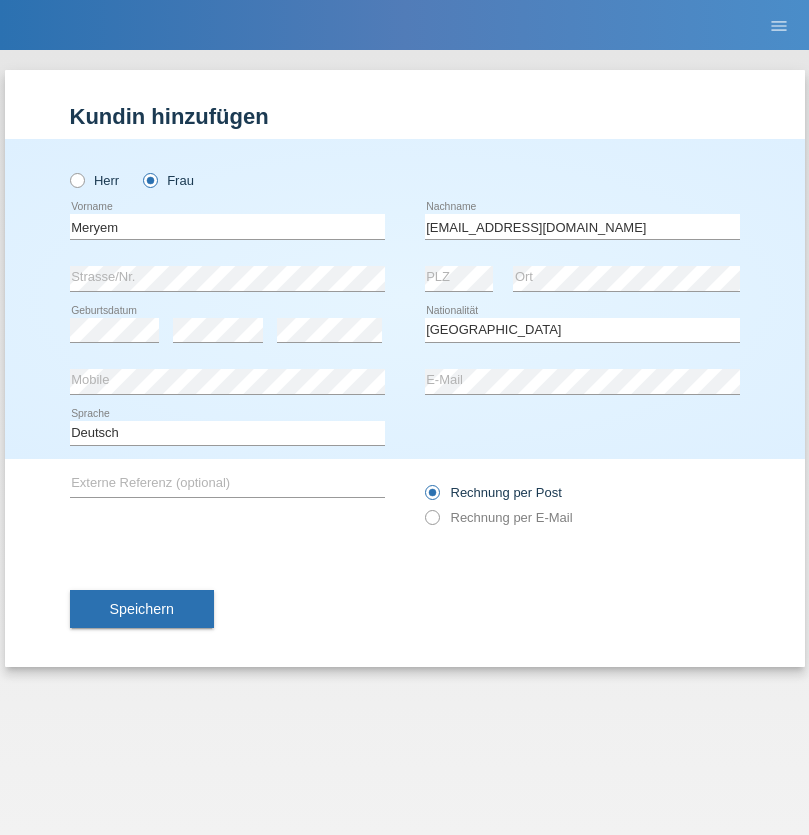 select on "C" 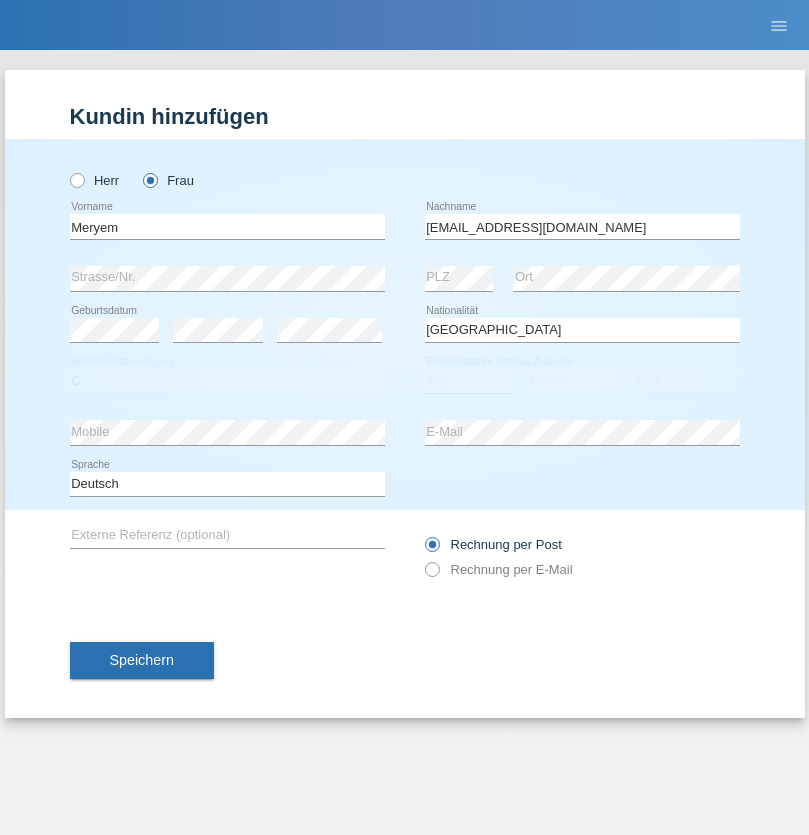 select on "14" 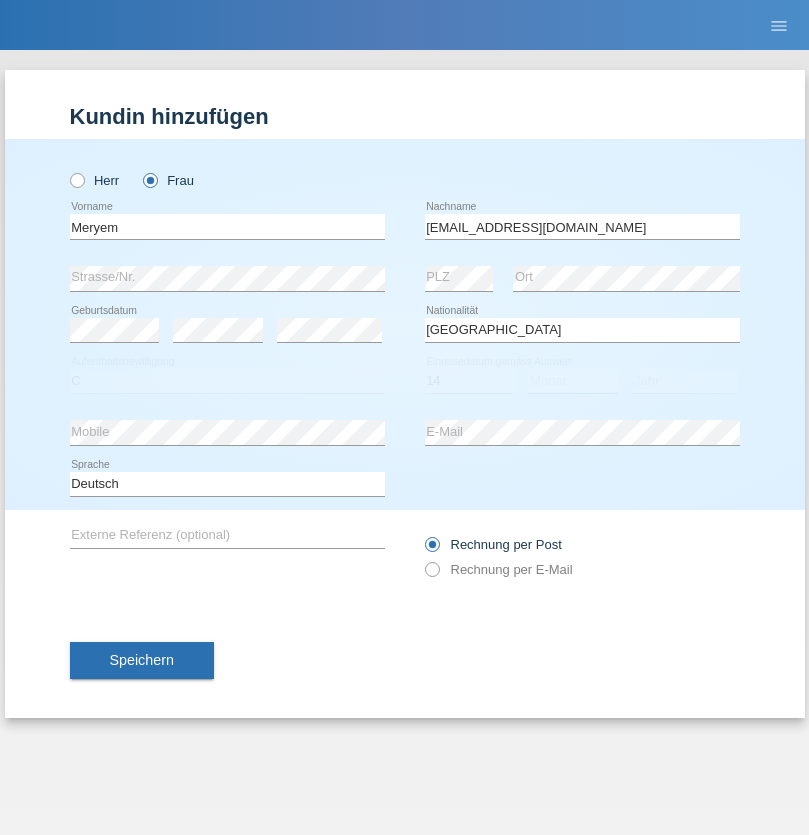 select on "12" 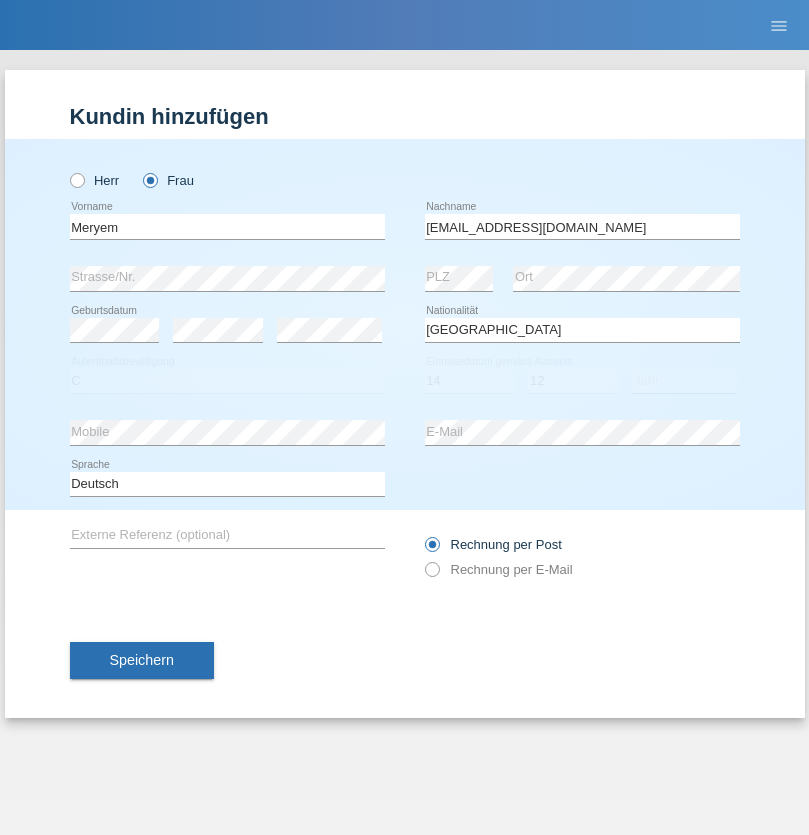 select on "1985" 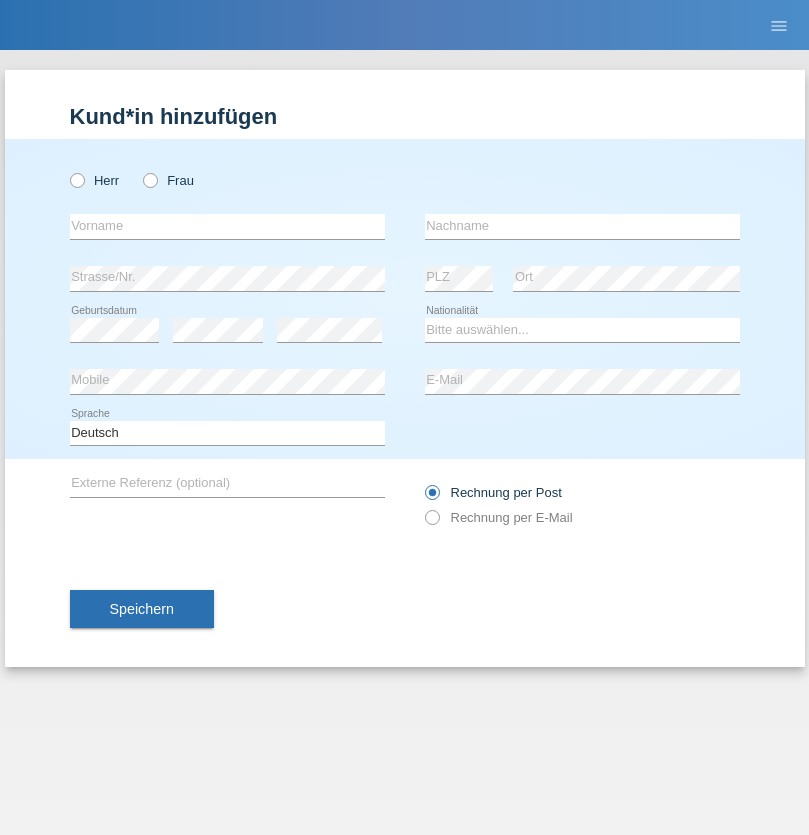 scroll, scrollTop: 0, scrollLeft: 0, axis: both 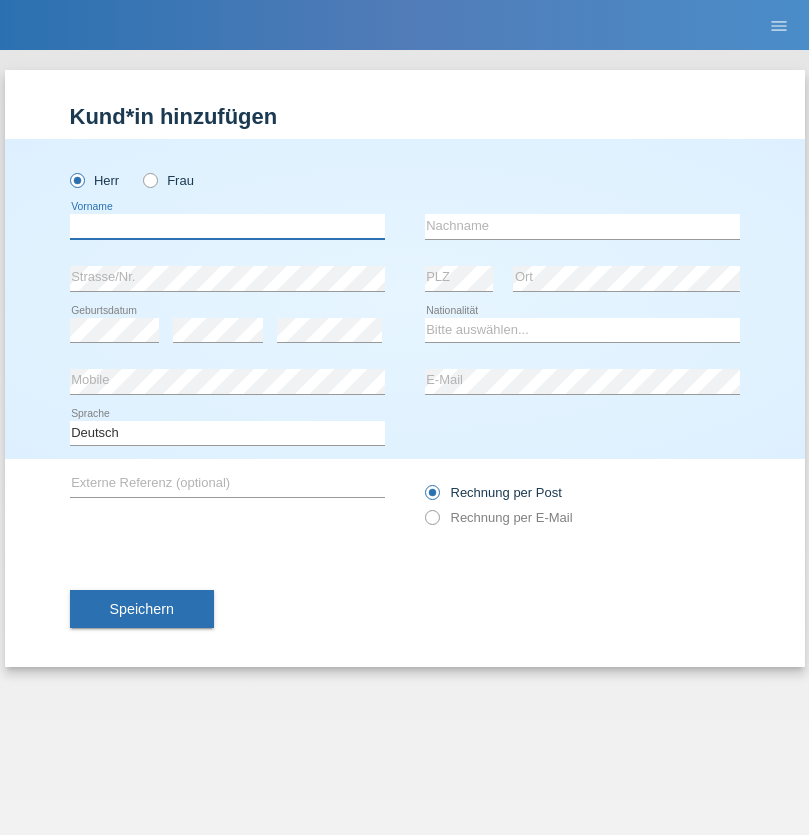 click at bounding box center (227, 226) 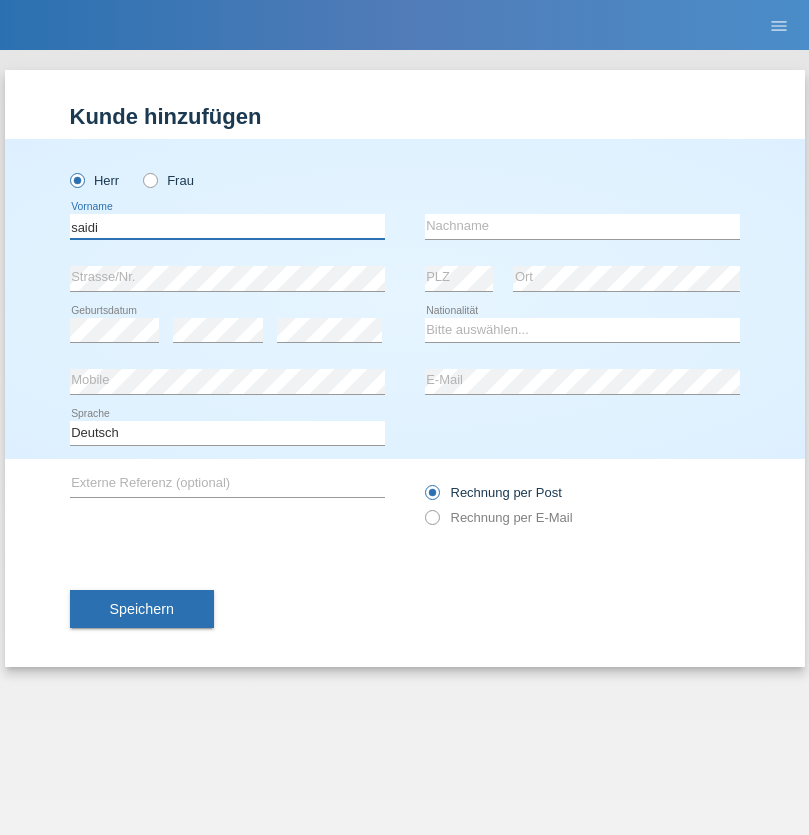 type on "saidi" 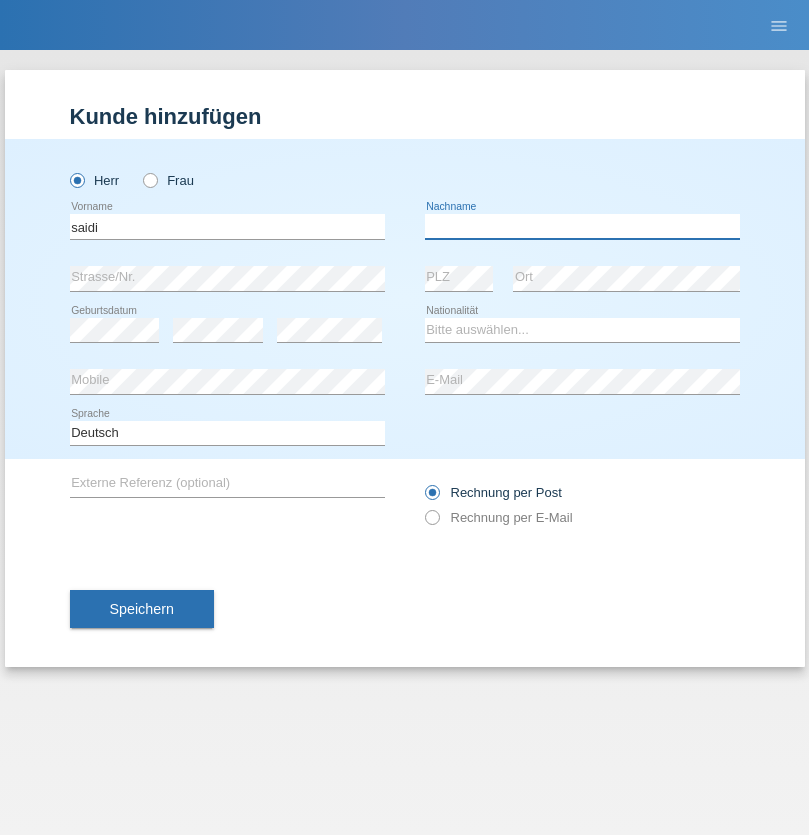 click at bounding box center [582, 226] 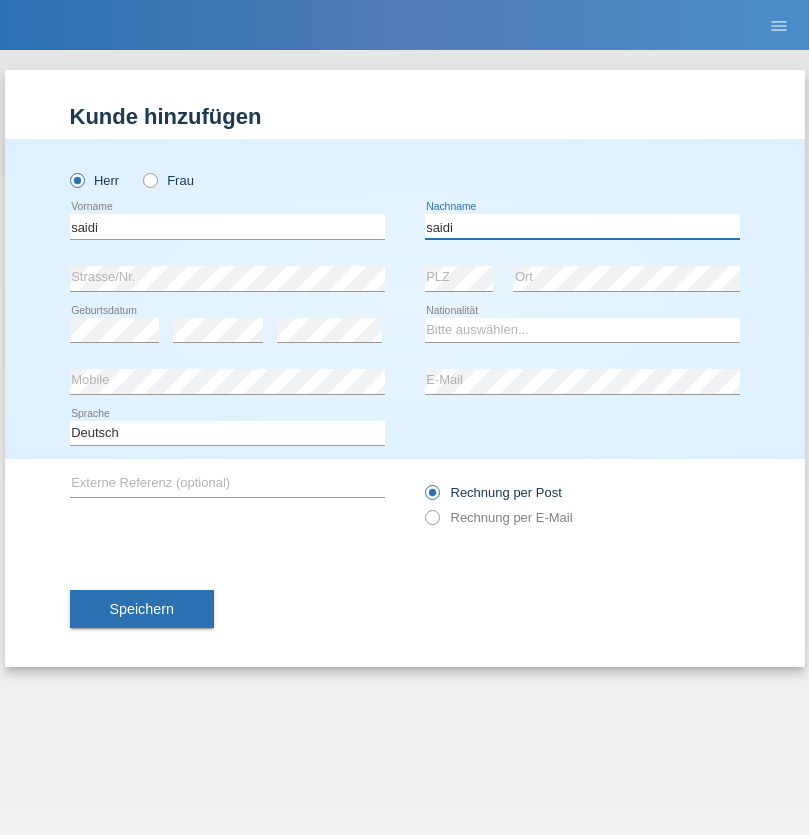 type on "saidi" 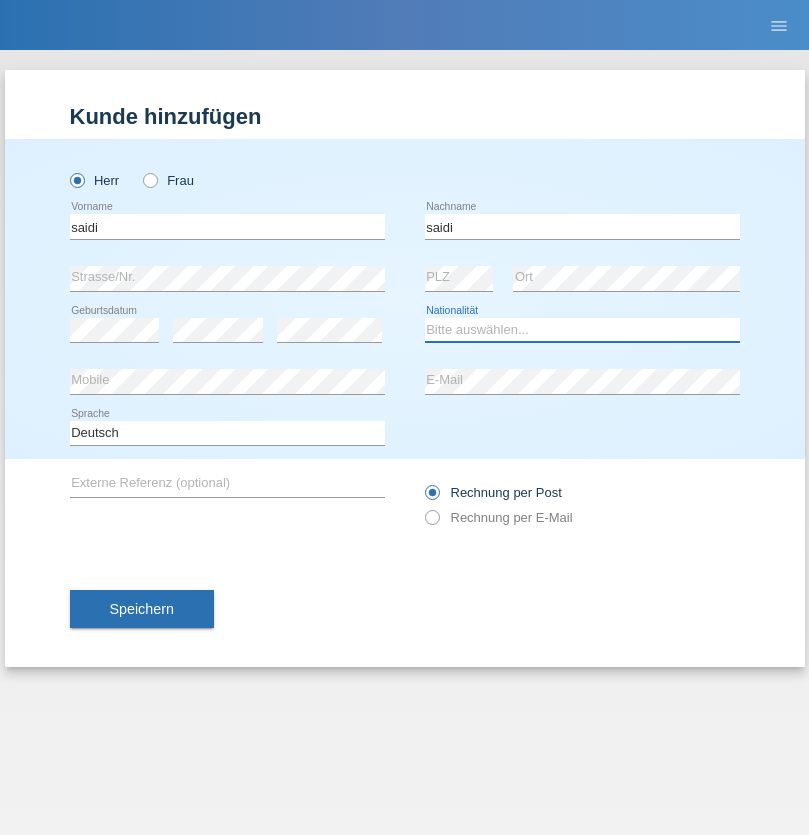select on "MA" 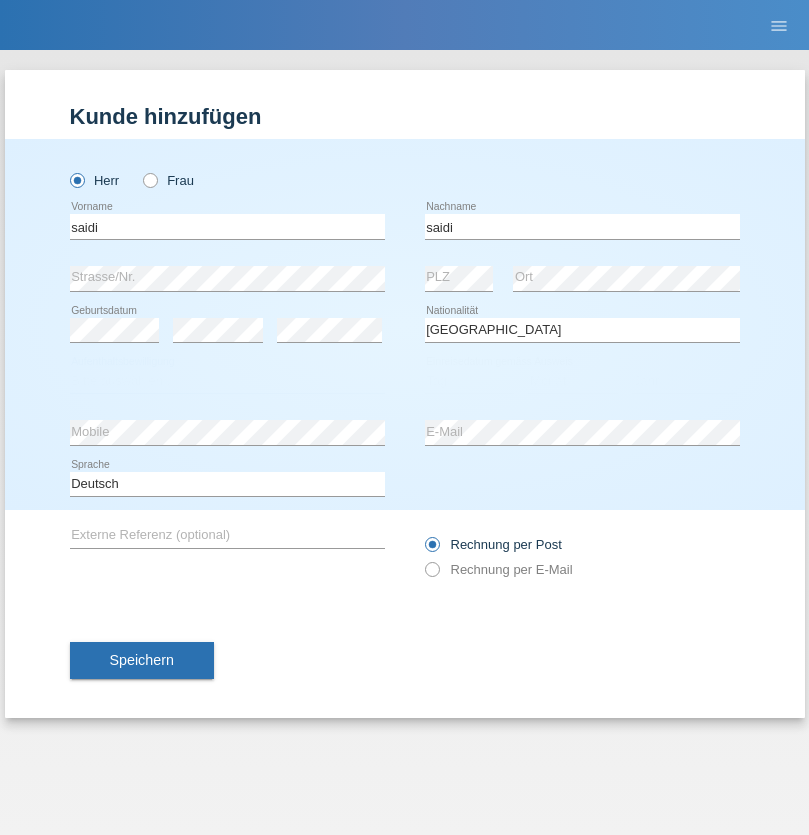 select on "C" 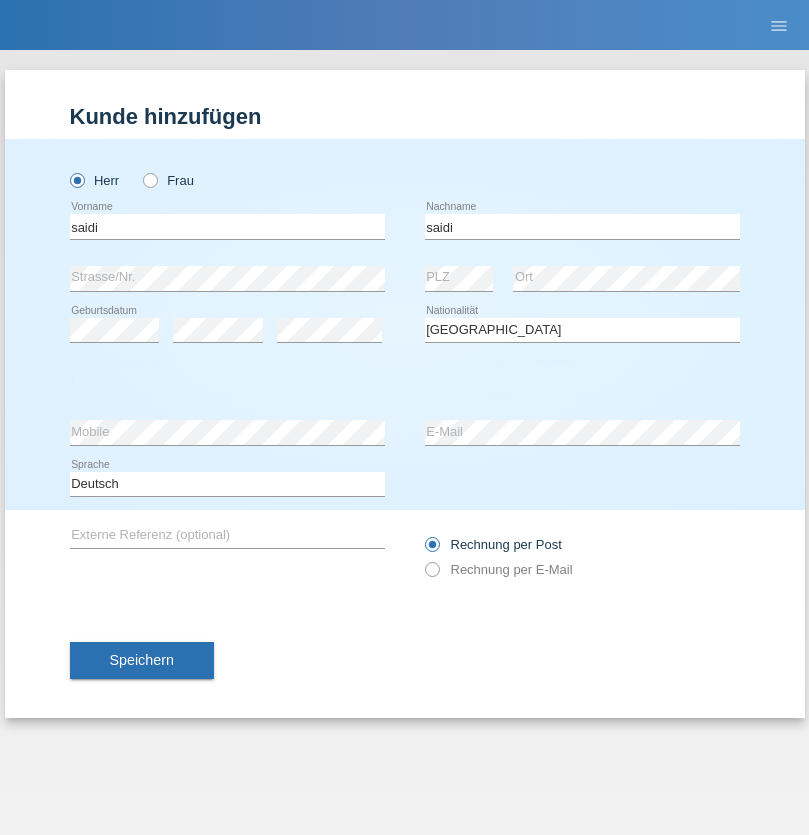 select on "23" 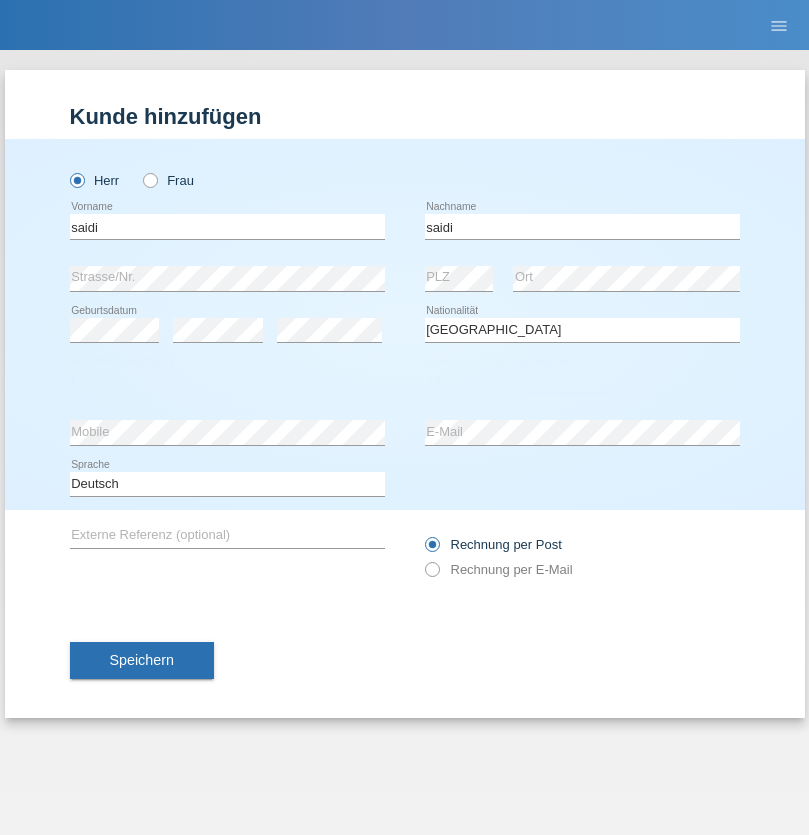 select on "06" 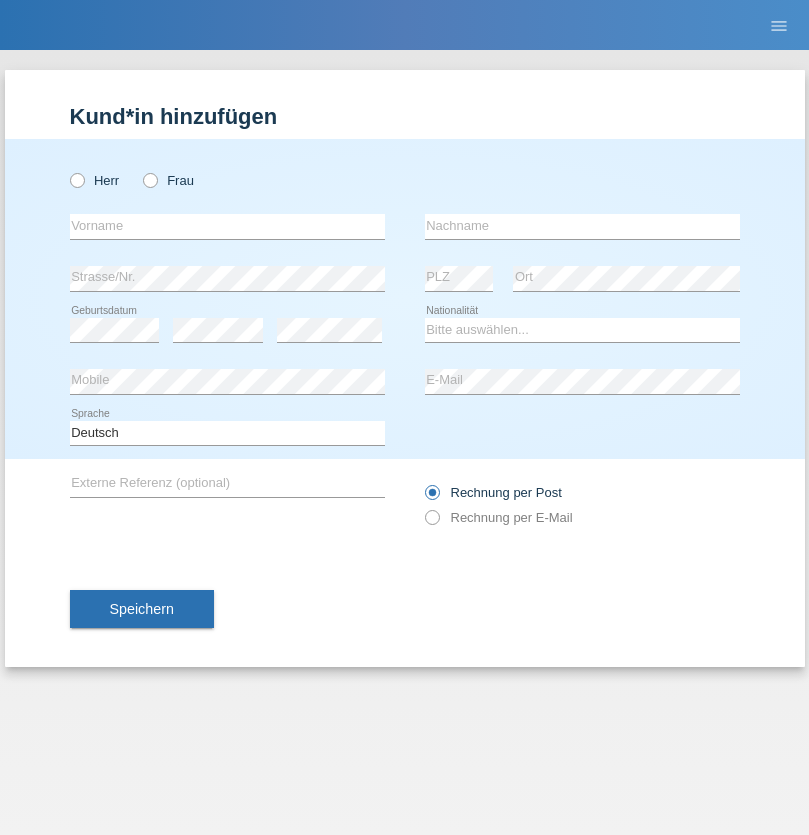 scroll, scrollTop: 0, scrollLeft: 0, axis: both 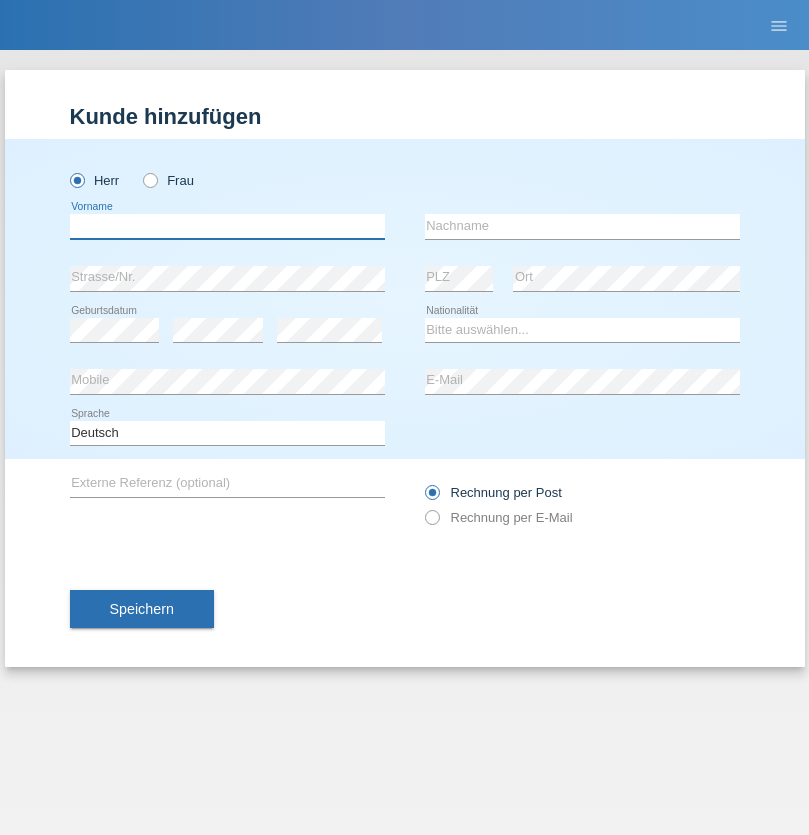 click at bounding box center (227, 226) 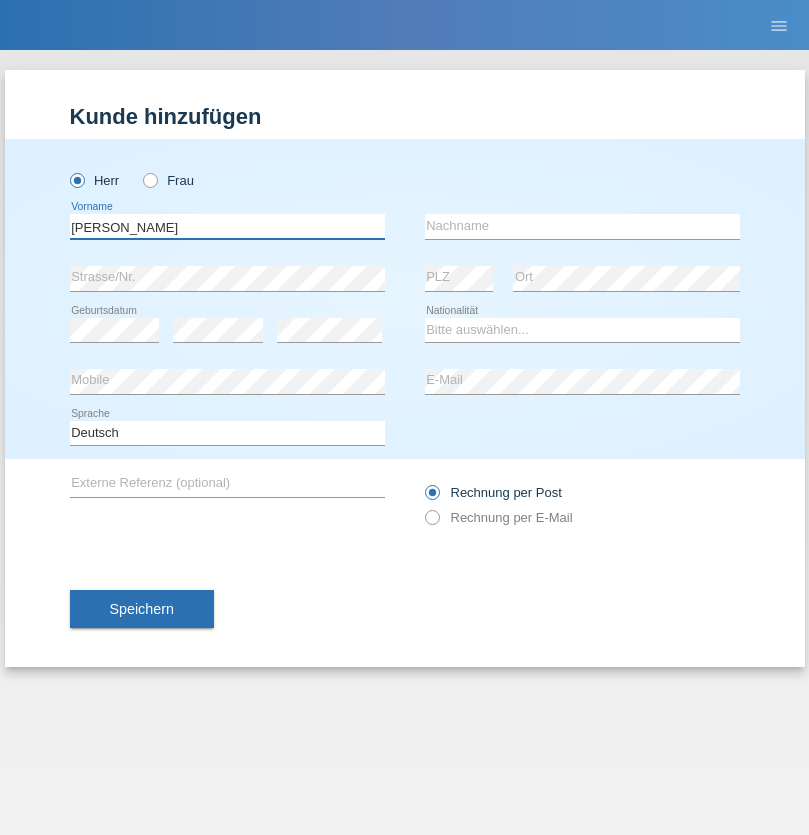 type on "Paolo" 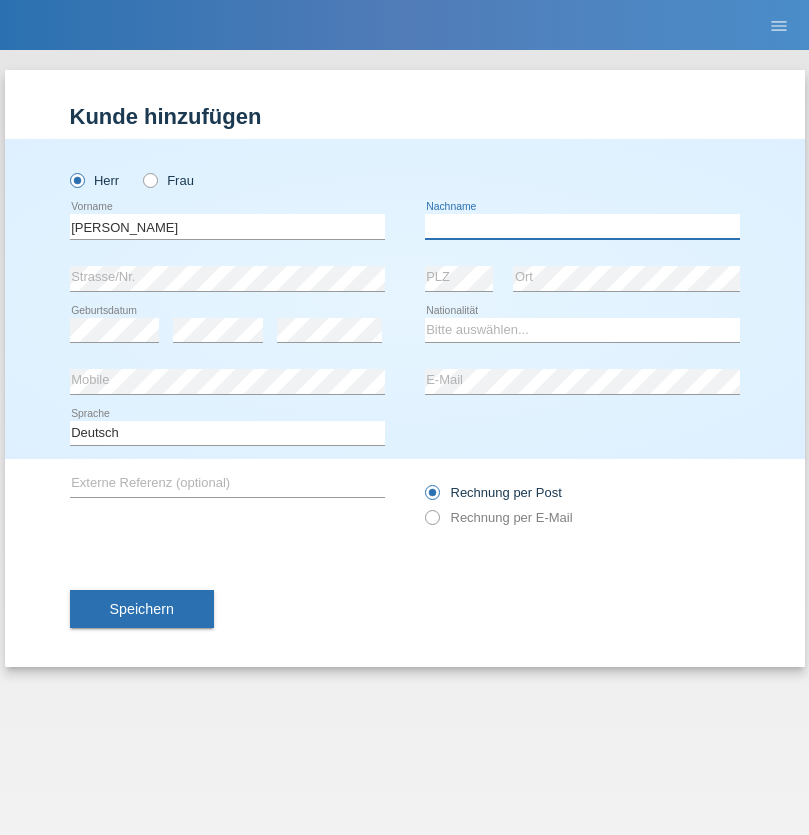 click at bounding box center (582, 226) 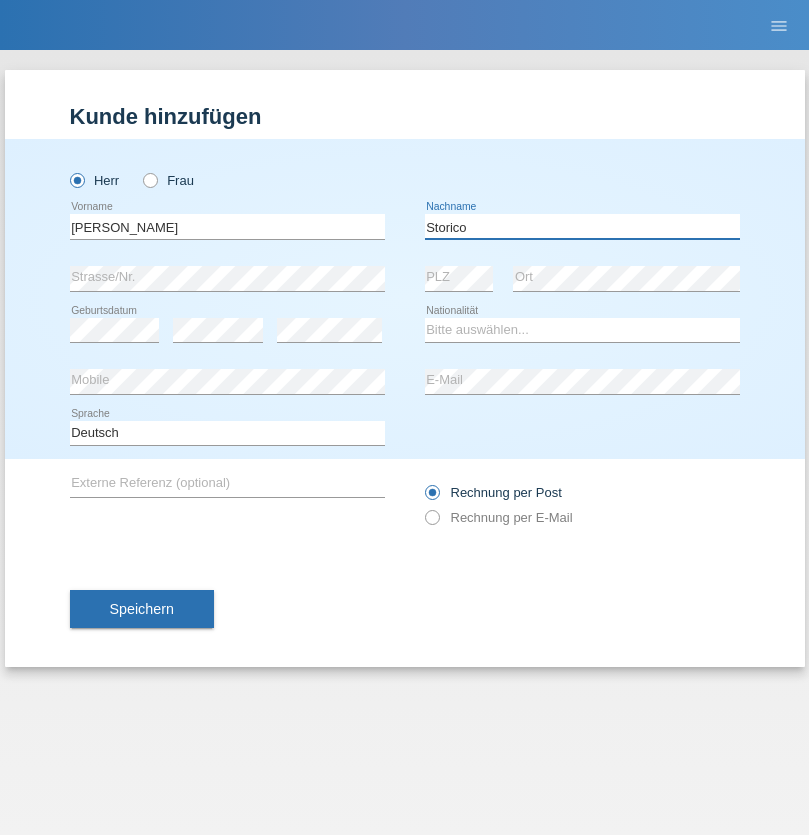 type on "Storico" 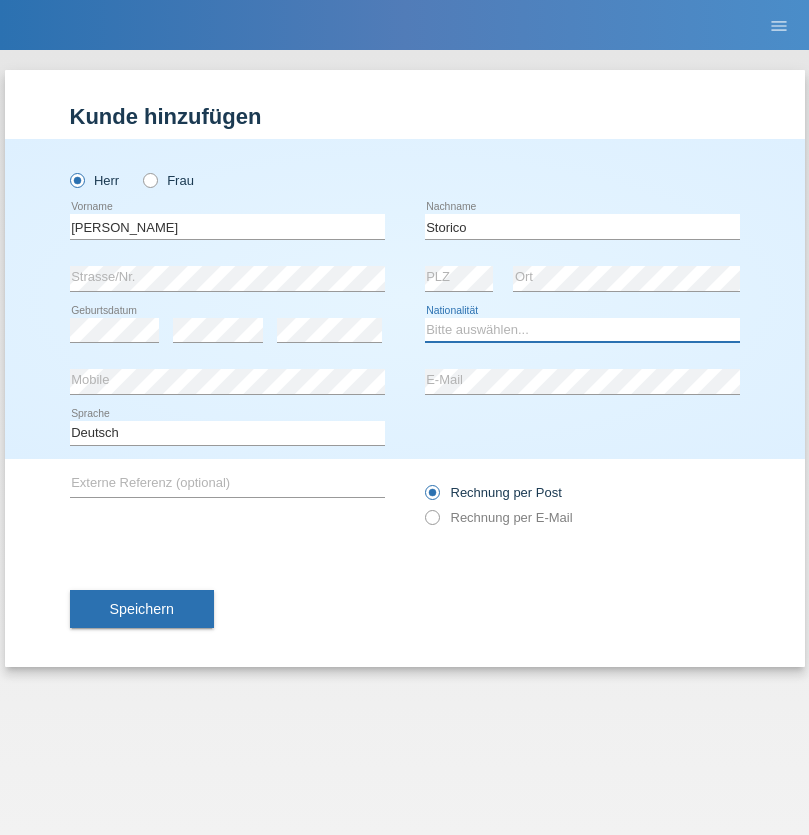 select on "IT" 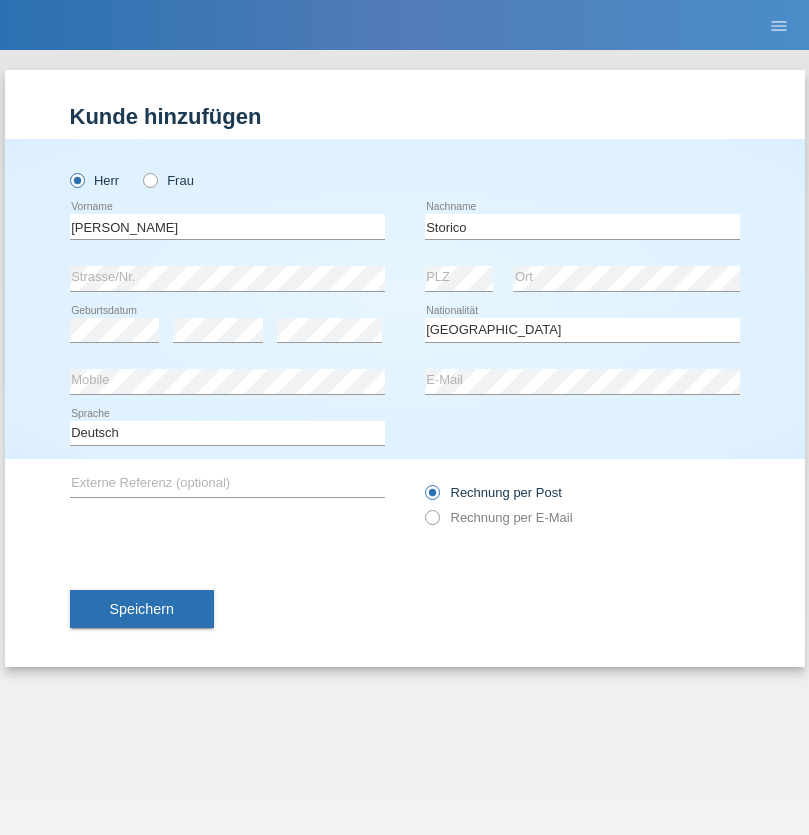 select on "C" 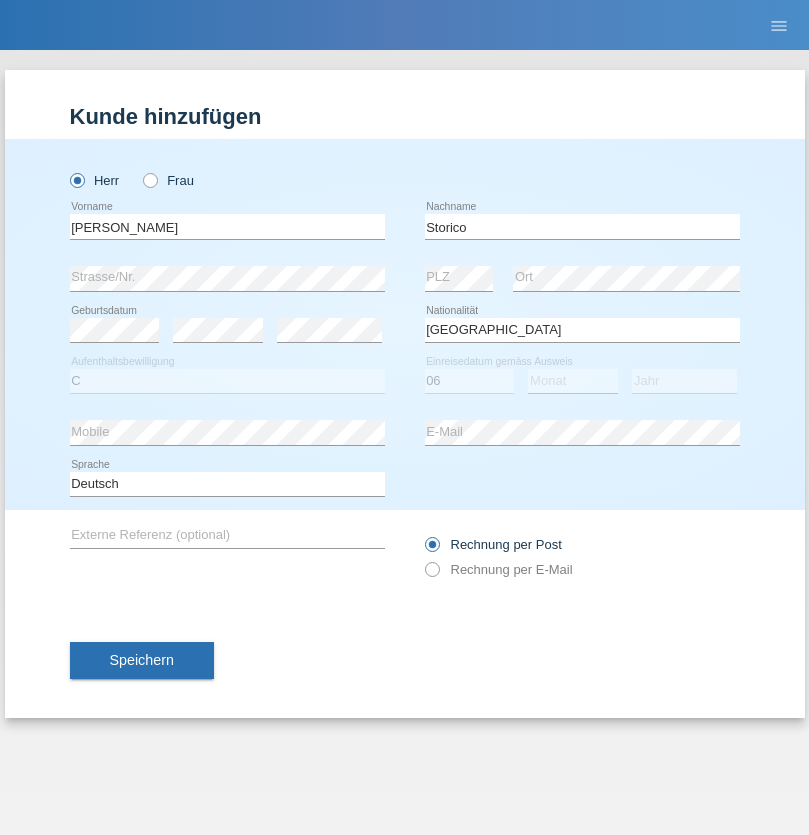 select on "07" 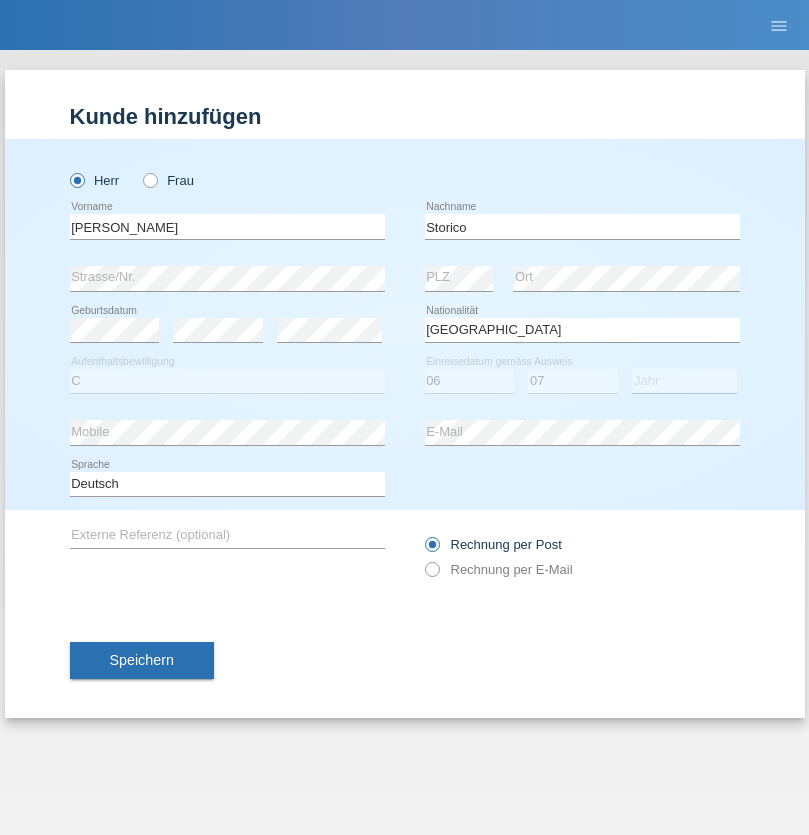 select on "2021" 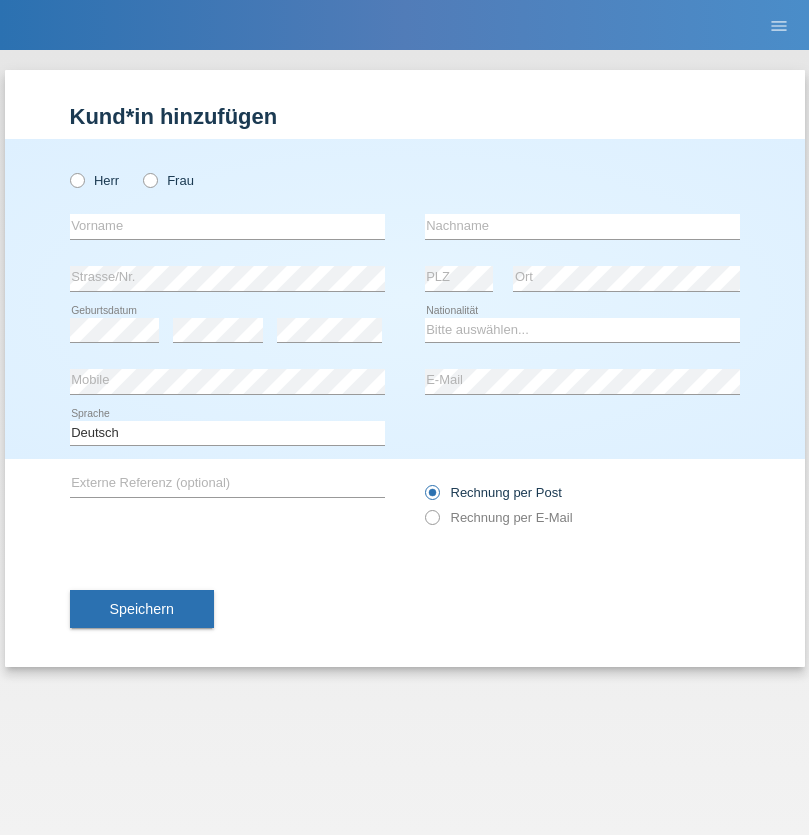 scroll, scrollTop: 0, scrollLeft: 0, axis: both 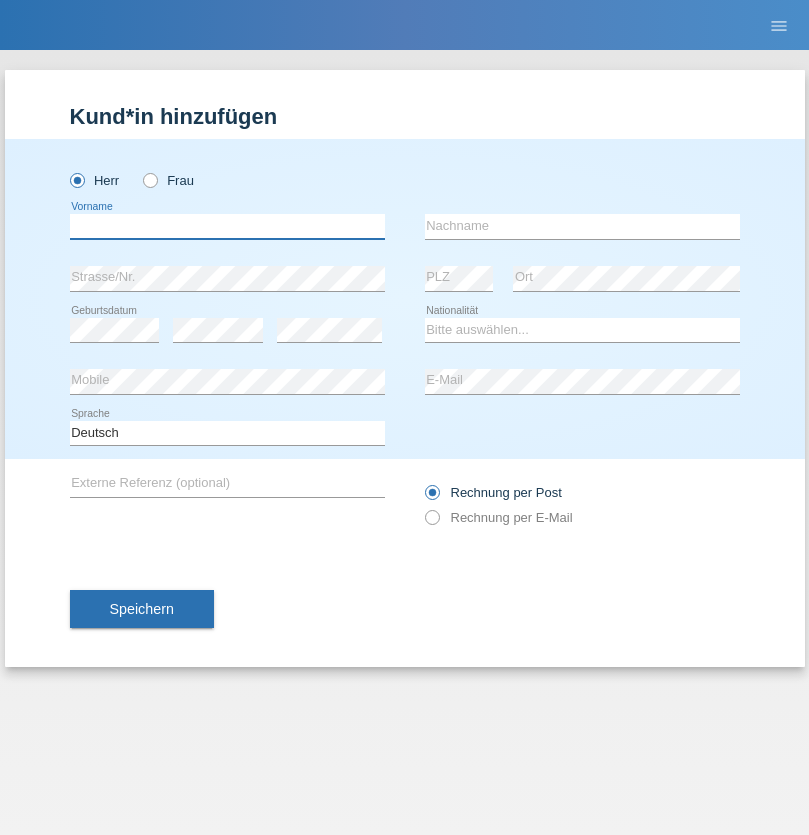 click at bounding box center [227, 226] 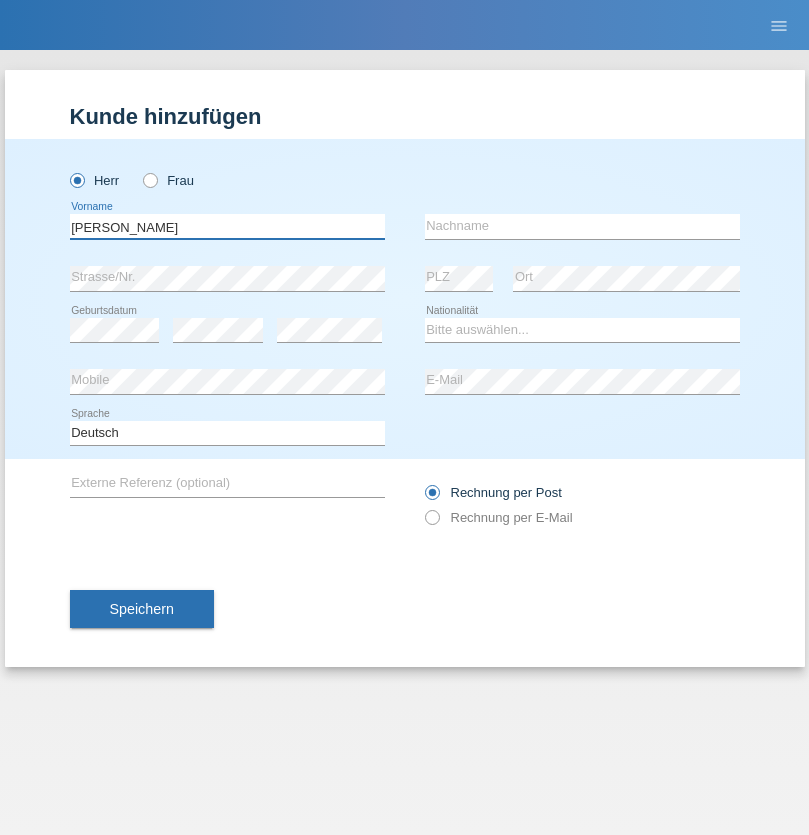 type on "[PERSON_NAME]" 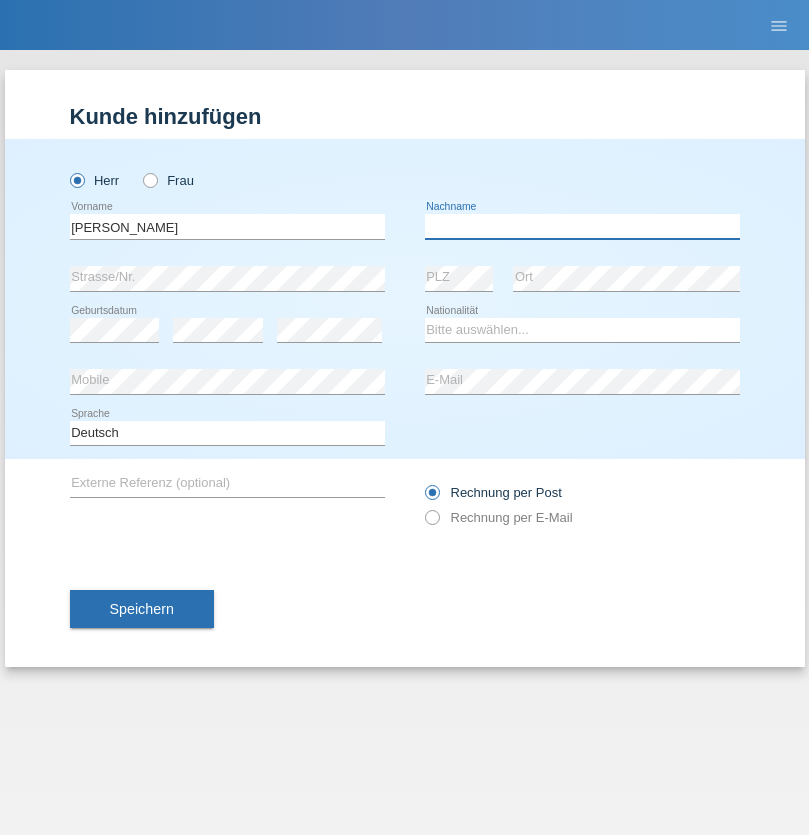 click at bounding box center [582, 226] 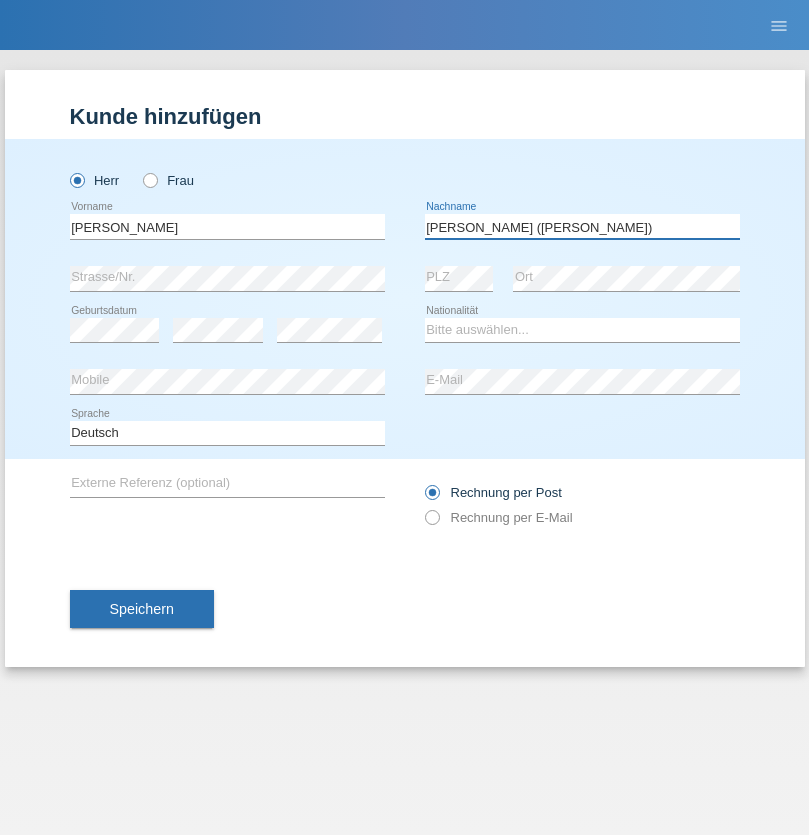 type on "[PERSON_NAME] ([PERSON_NAME])" 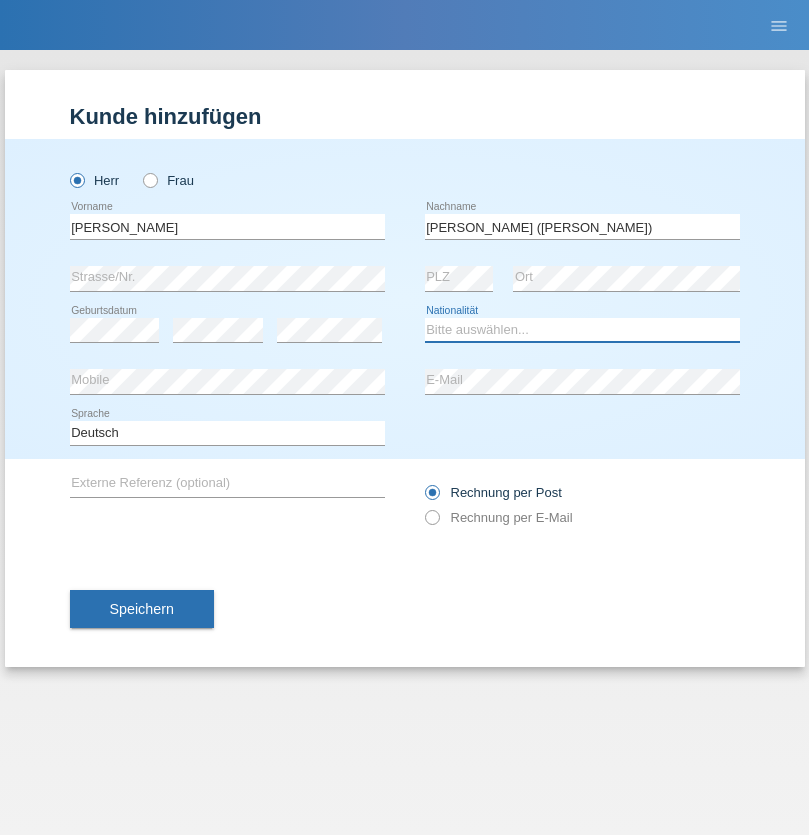select on "BR" 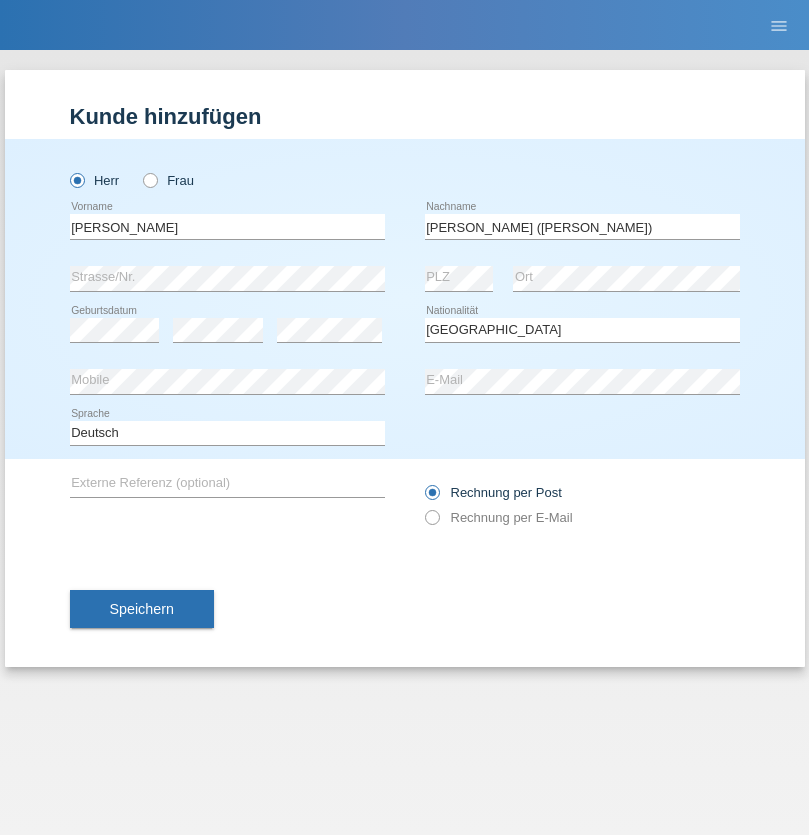 select on "C" 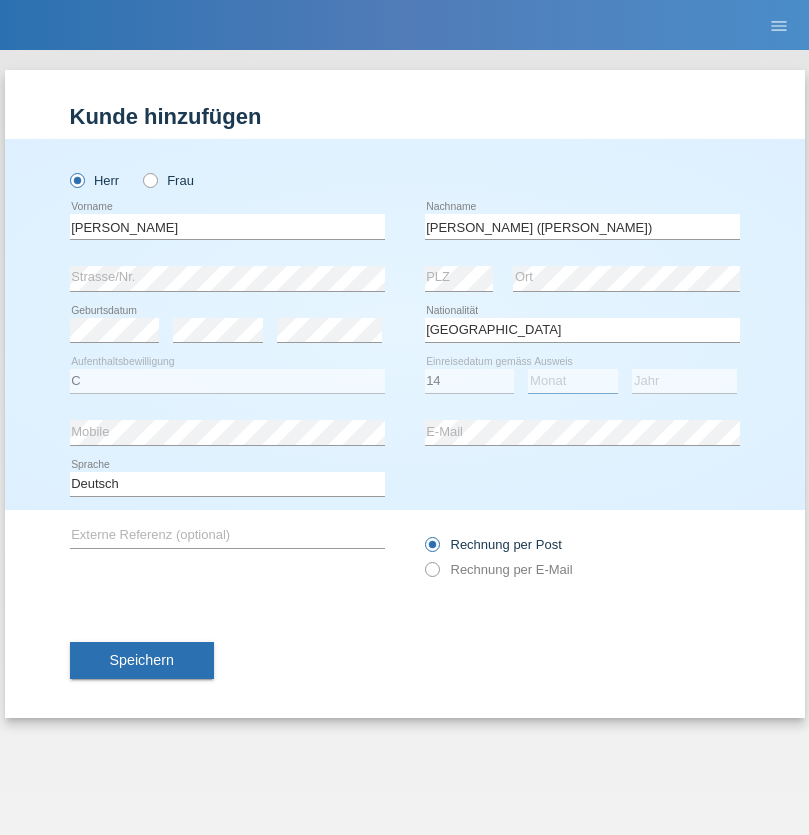 select on "12" 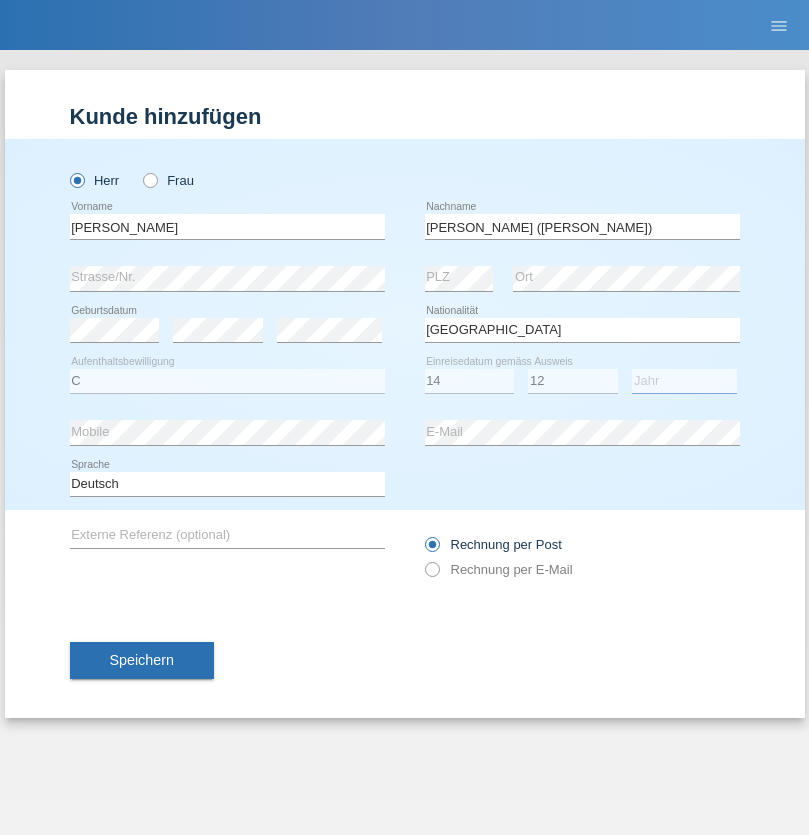 select on "2001" 